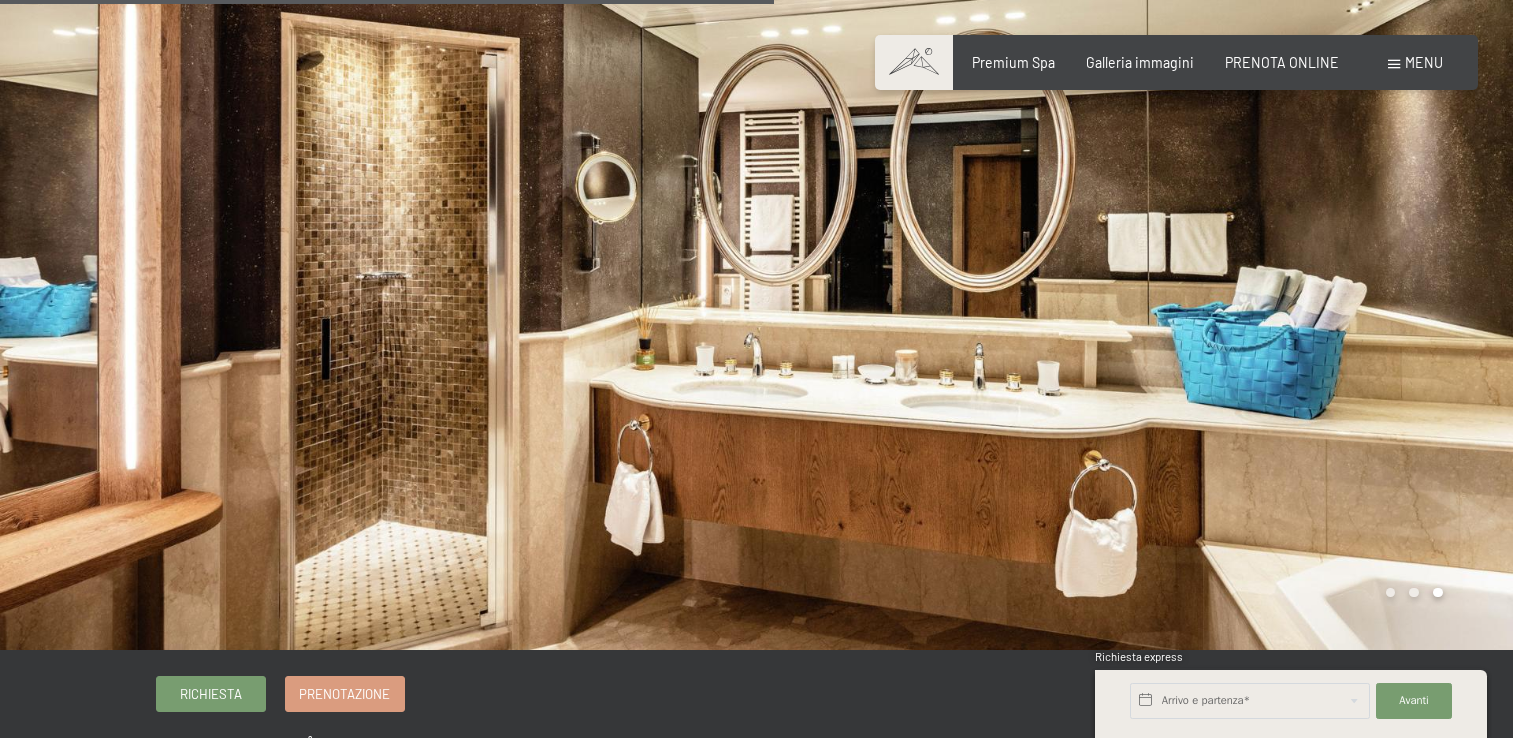 scroll, scrollTop: 1224, scrollLeft: 0, axis: vertical 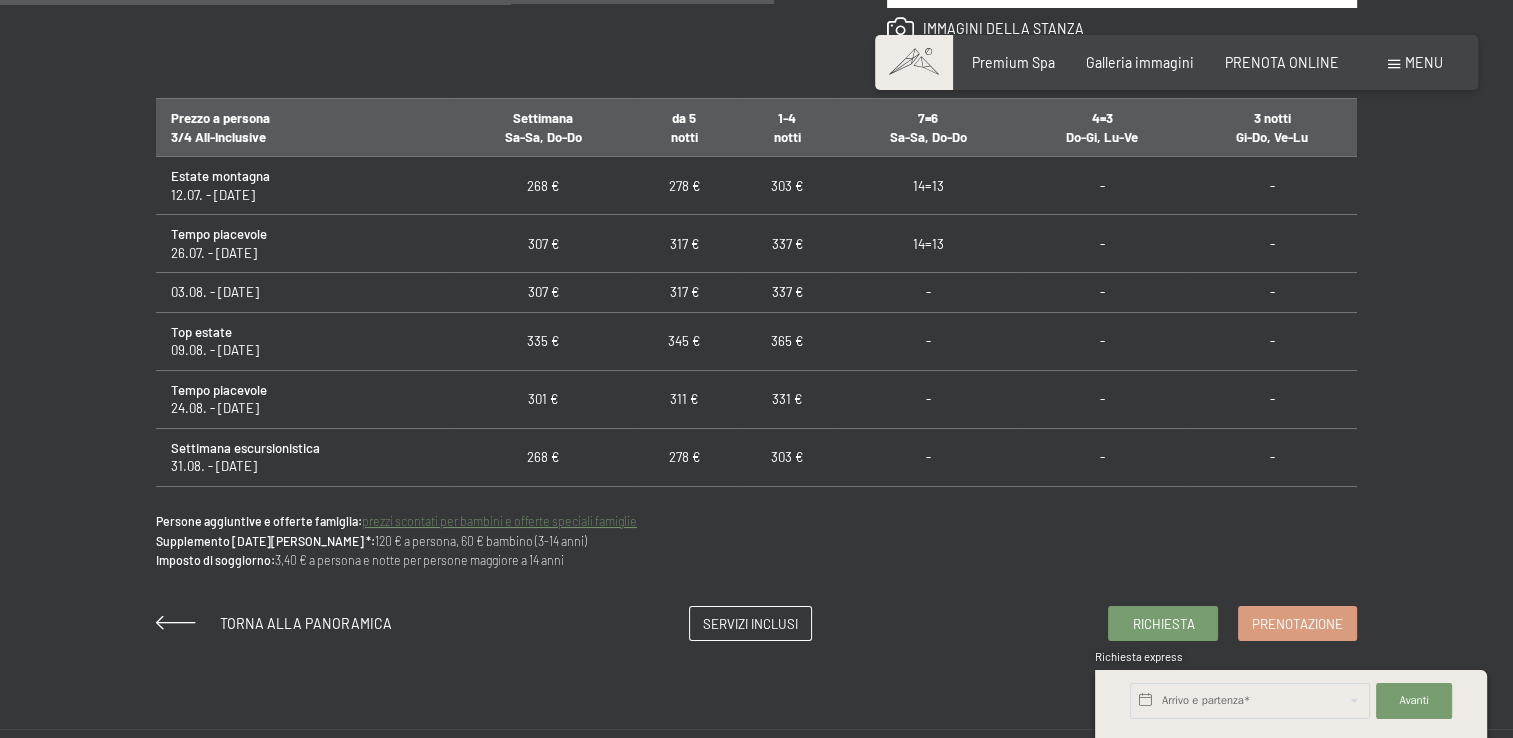 click on "365 €" at bounding box center [787, 341] 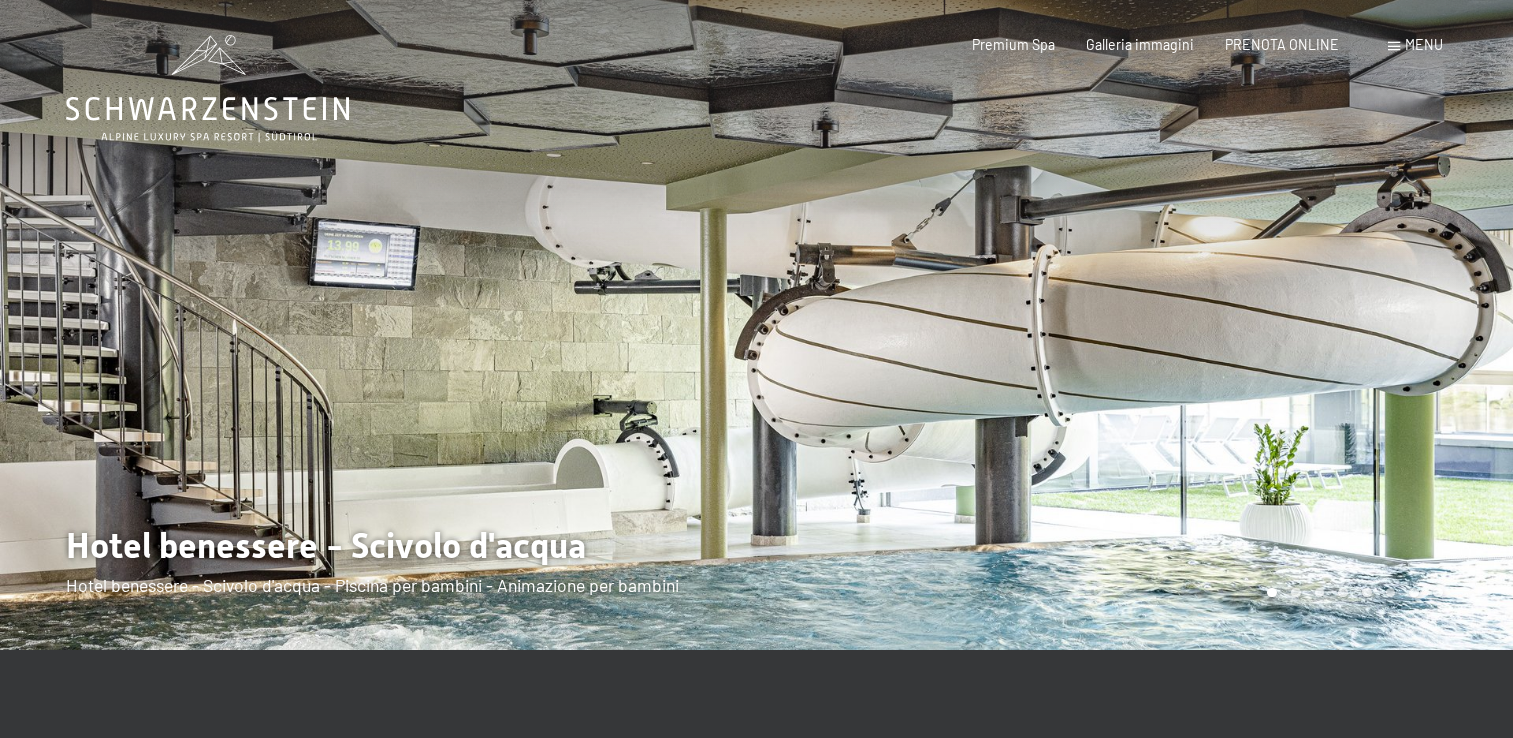 scroll, scrollTop: 0, scrollLeft: 0, axis: both 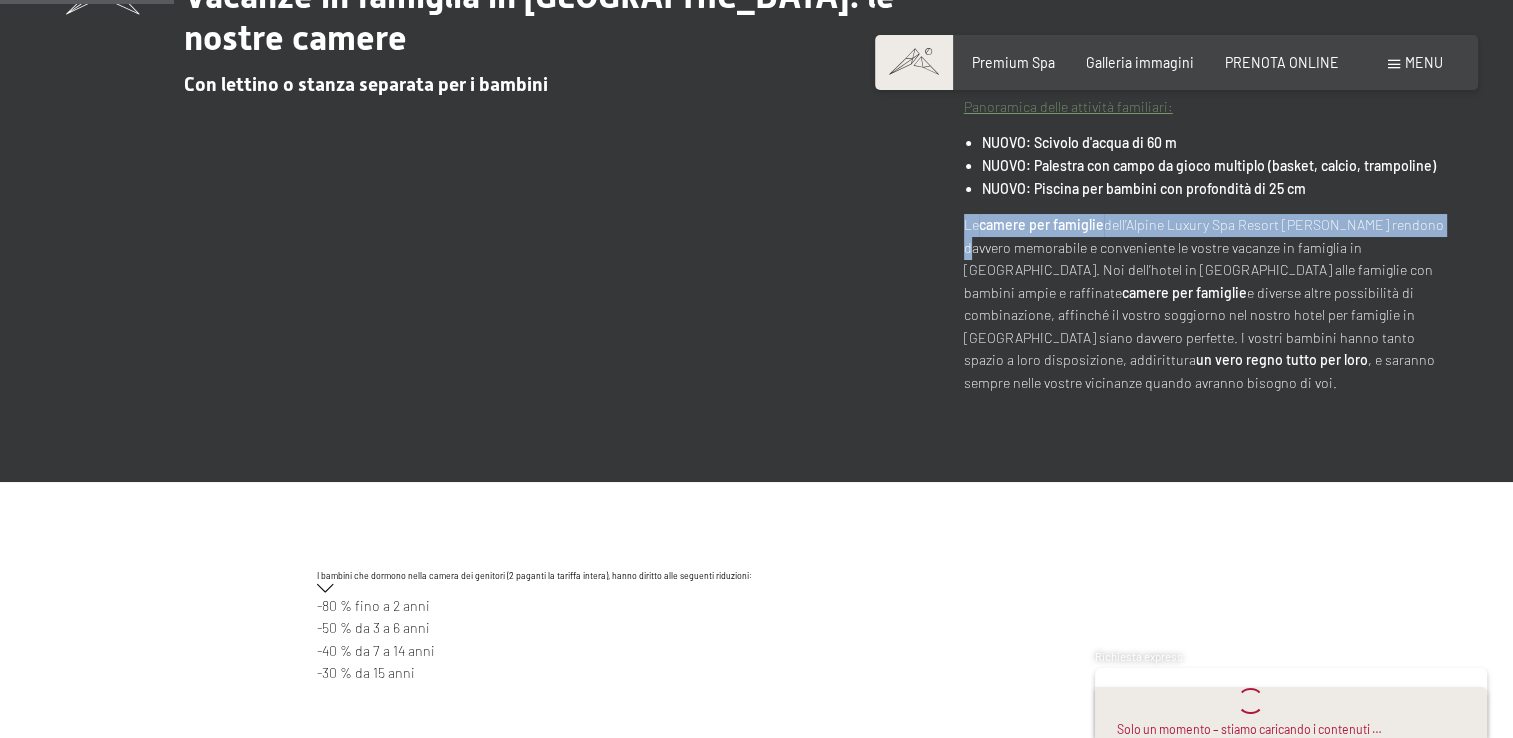 drag, startPoint x: 1511, startPoint y: 136, endPoint x: 1516, endPoint y: 161, distance: 25.495098 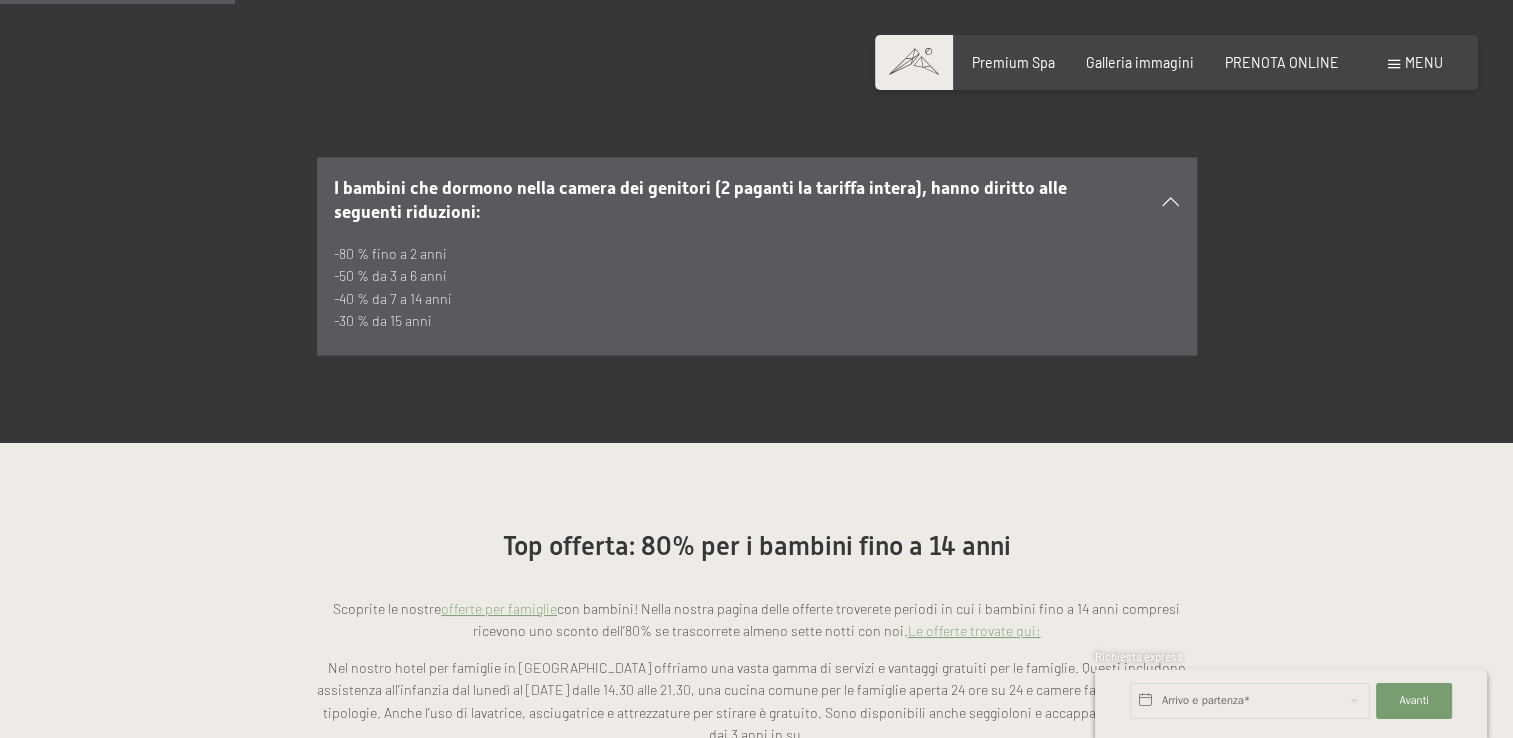 scroll, scrollTop: 1186, scrollLeft: 0, axis: vertical 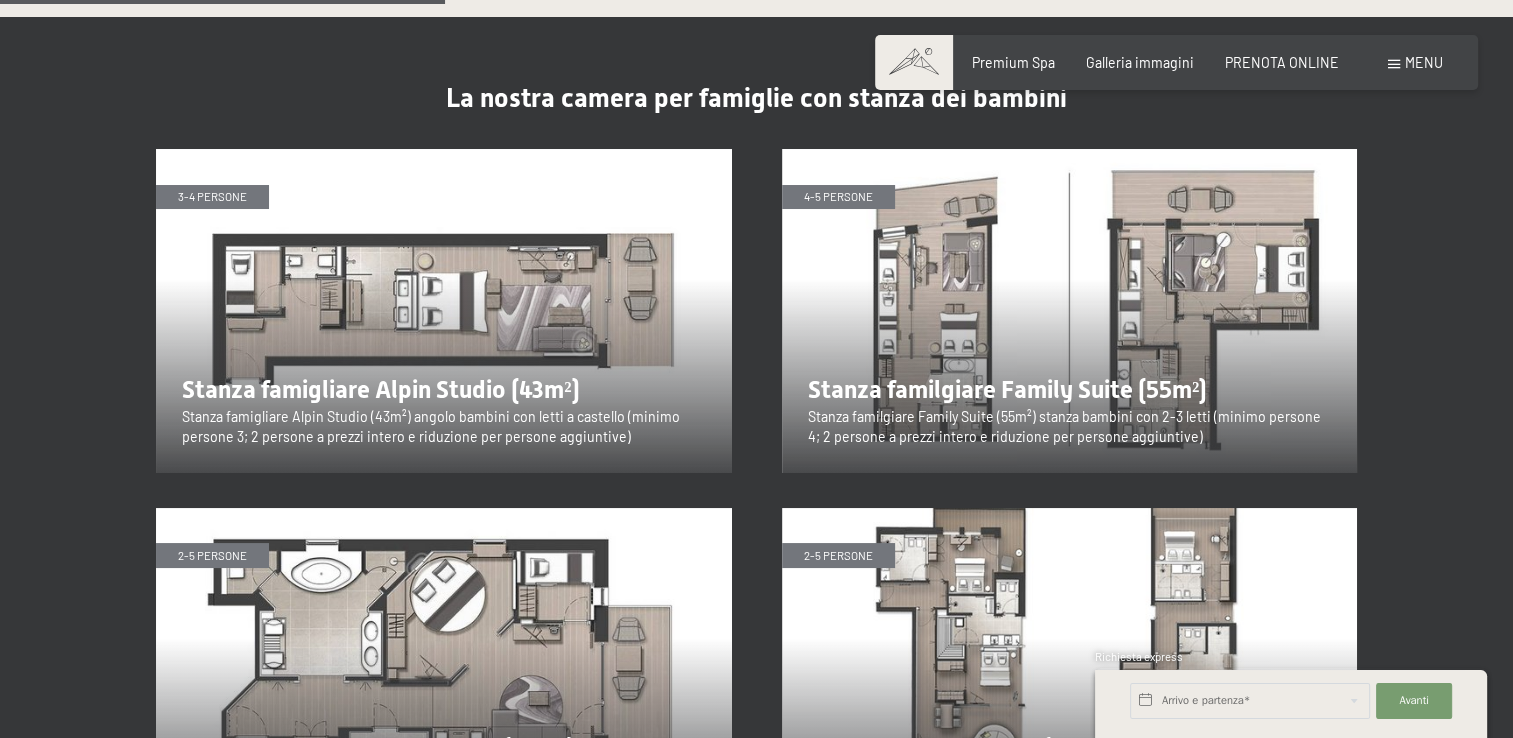 click at bounding box center [1070, 311] 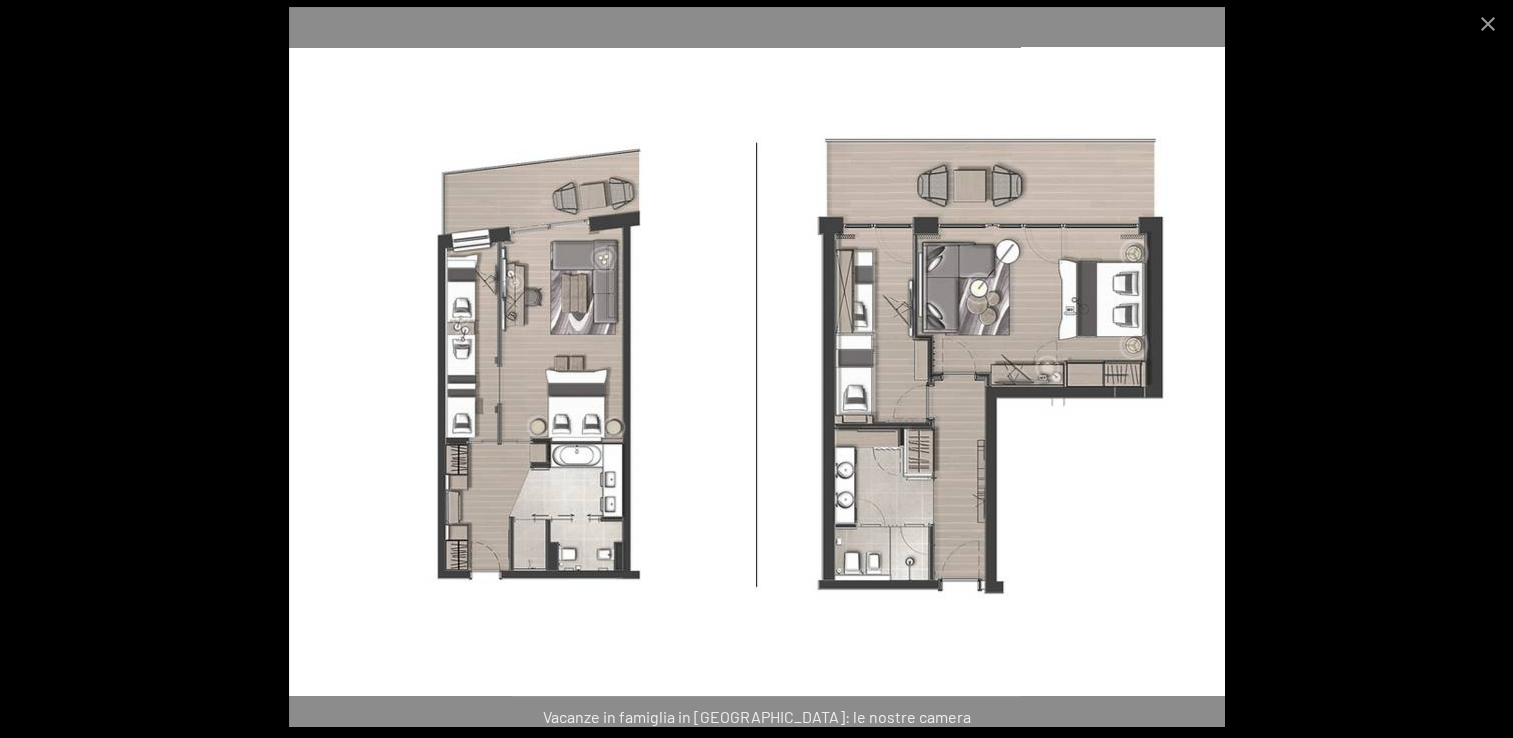 scroll, scrollTop: 2549, scrollLeft: 0, axis: vertical 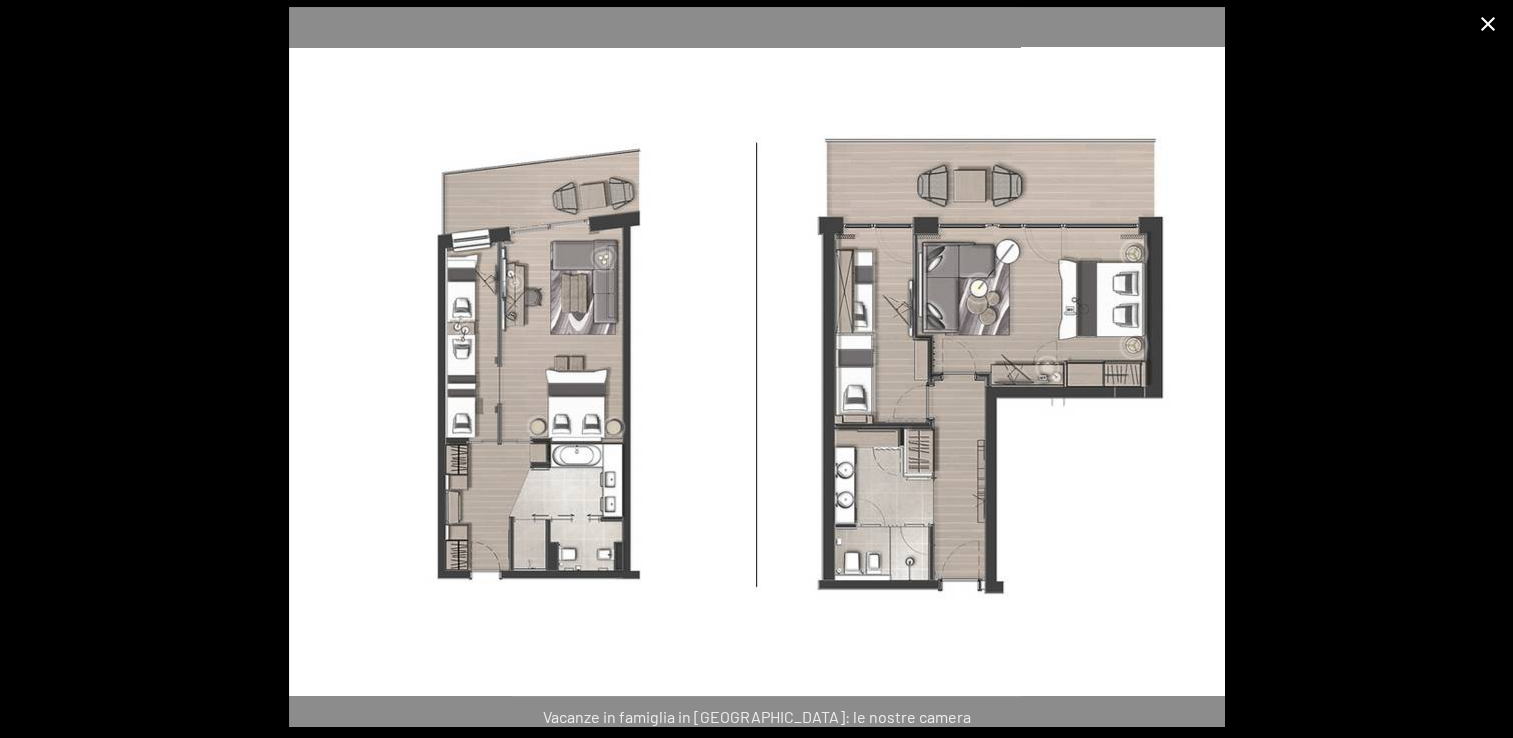 click at bounding box center [1488, 23] 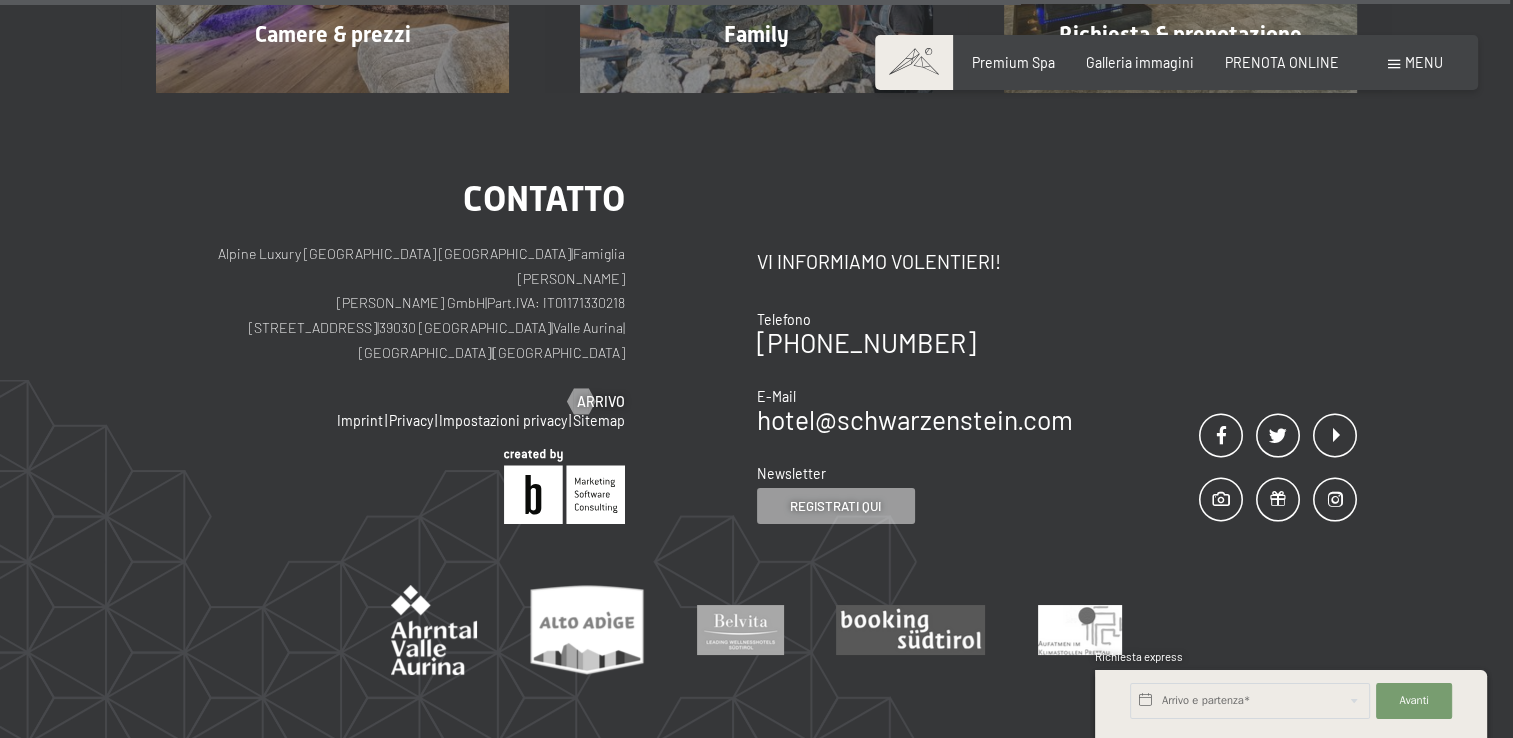 scroll, scrollTop: 7436, scrollLeft: 0, axis: vertical 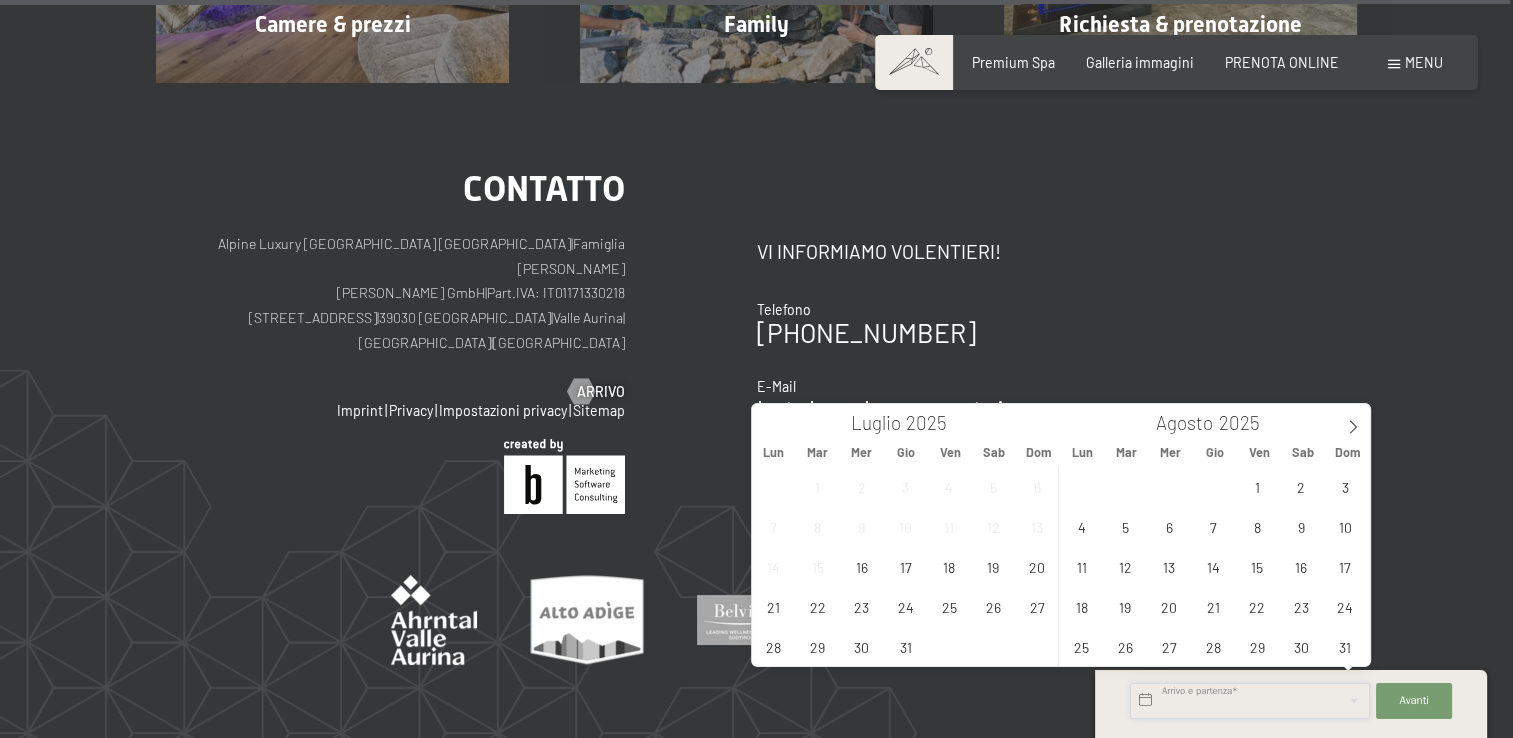 click at bounding box center (1250, 701) 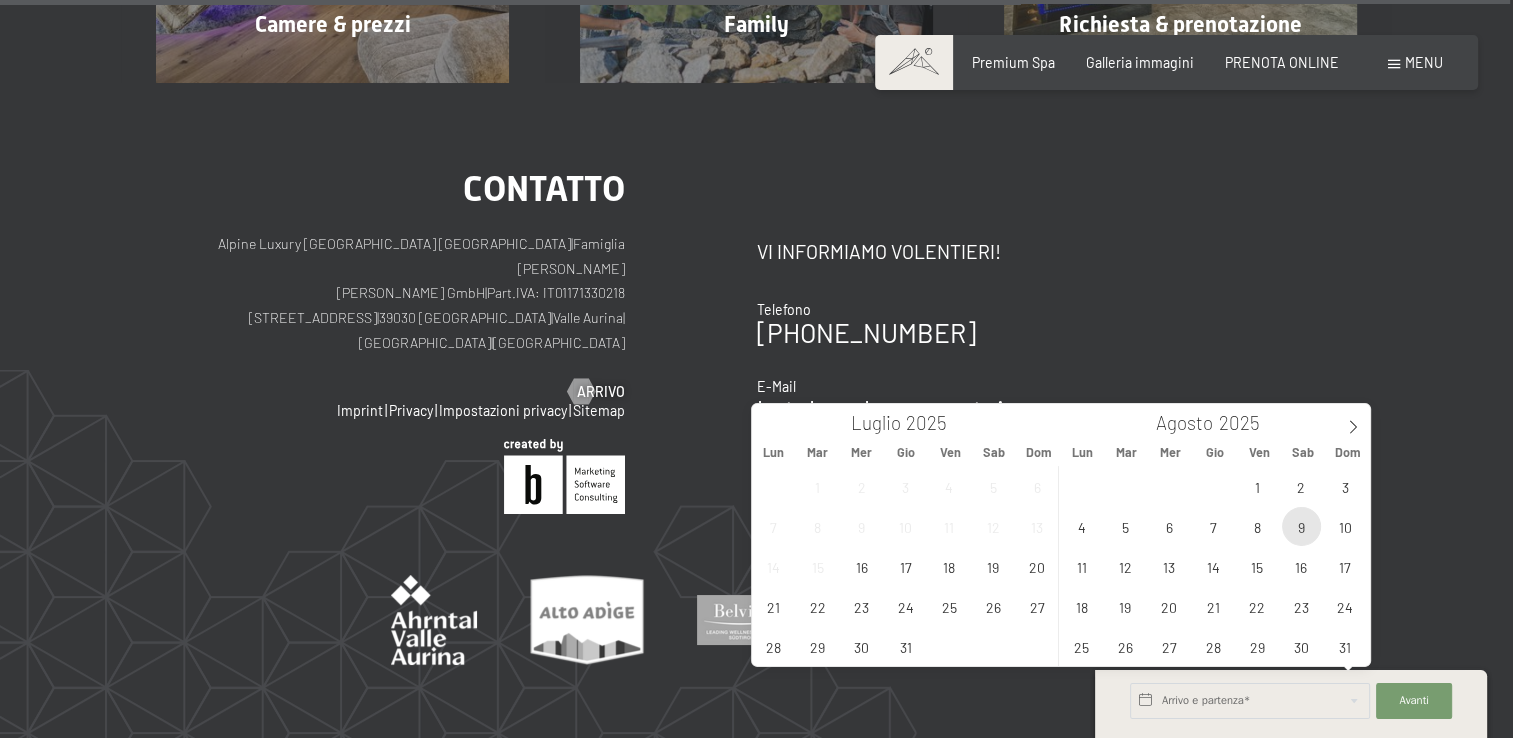 click on "9" at bounding box center [1301, 526] 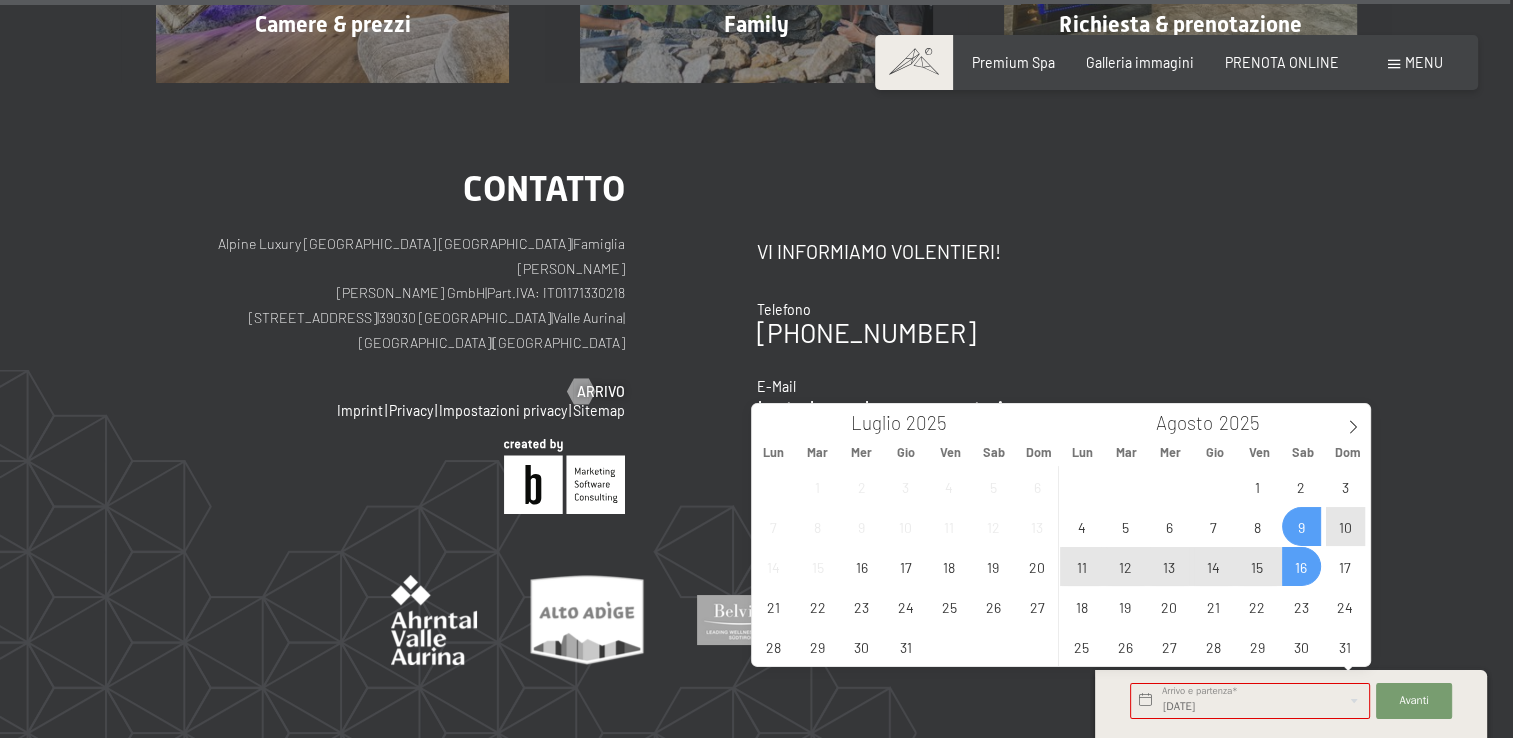 click on "16" at bounding box center (1301, 566) 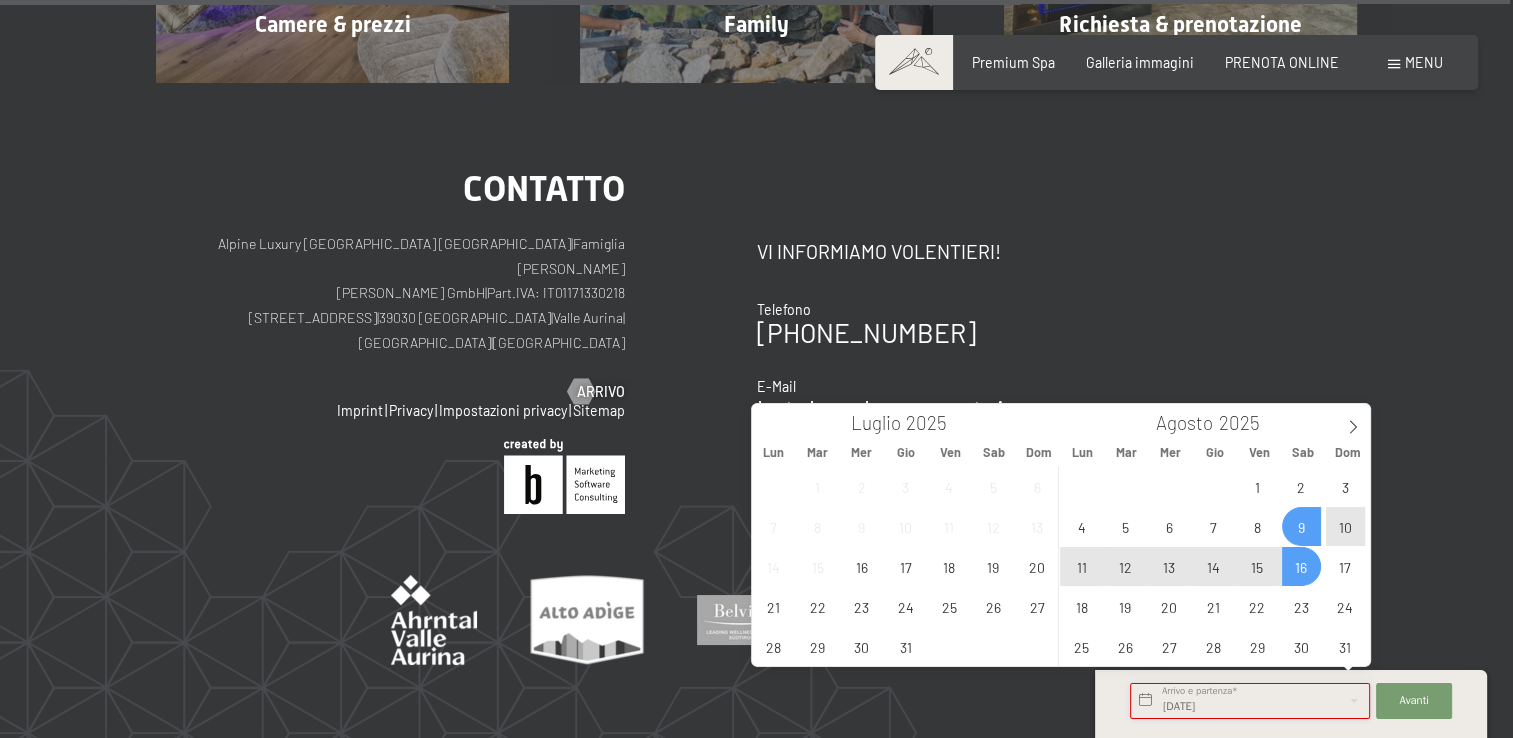 type on "Sab. 09/08/2025 - Sab. 16/08/2025" 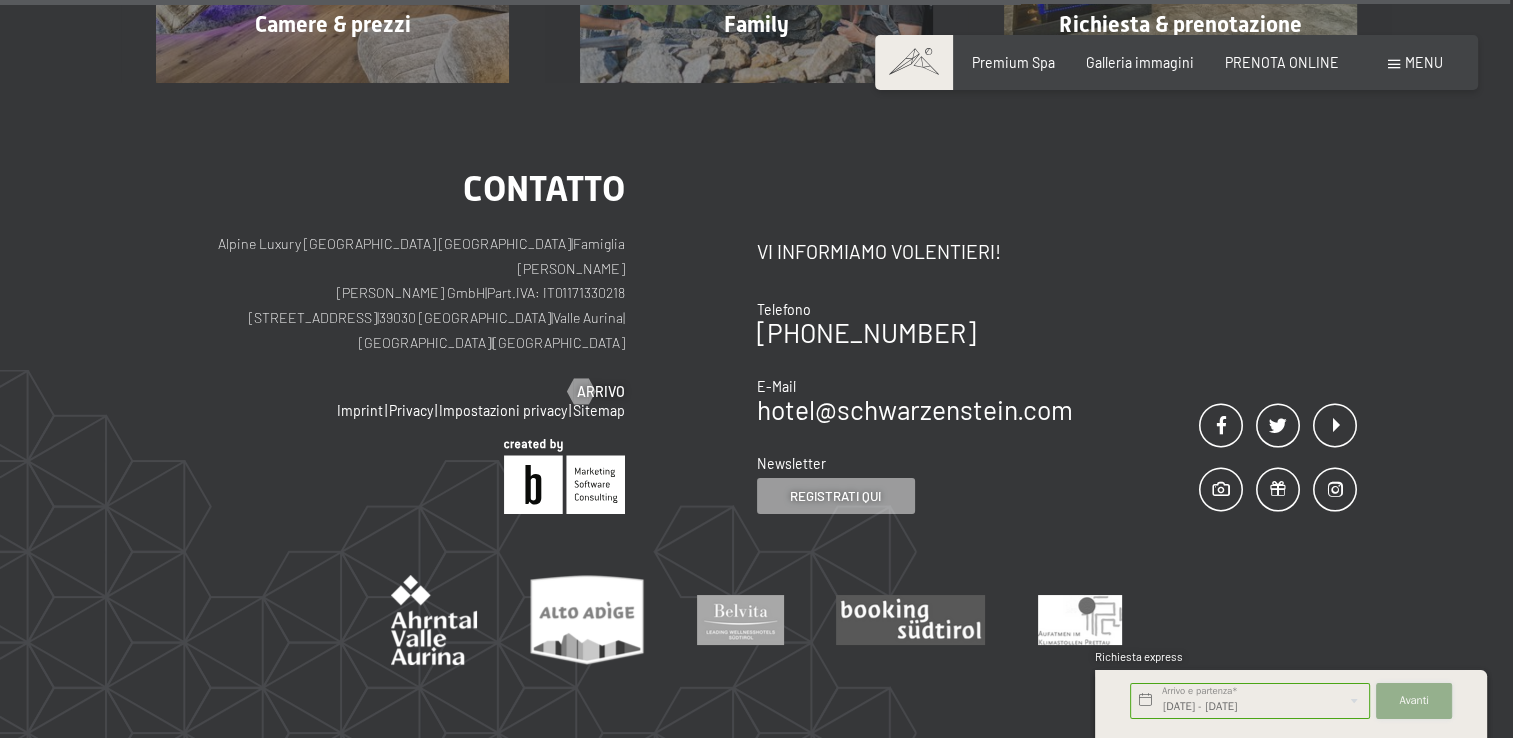 click on "Avanti Nascondere i campi dell'indirizzo" at bounding box center (1414, 701) 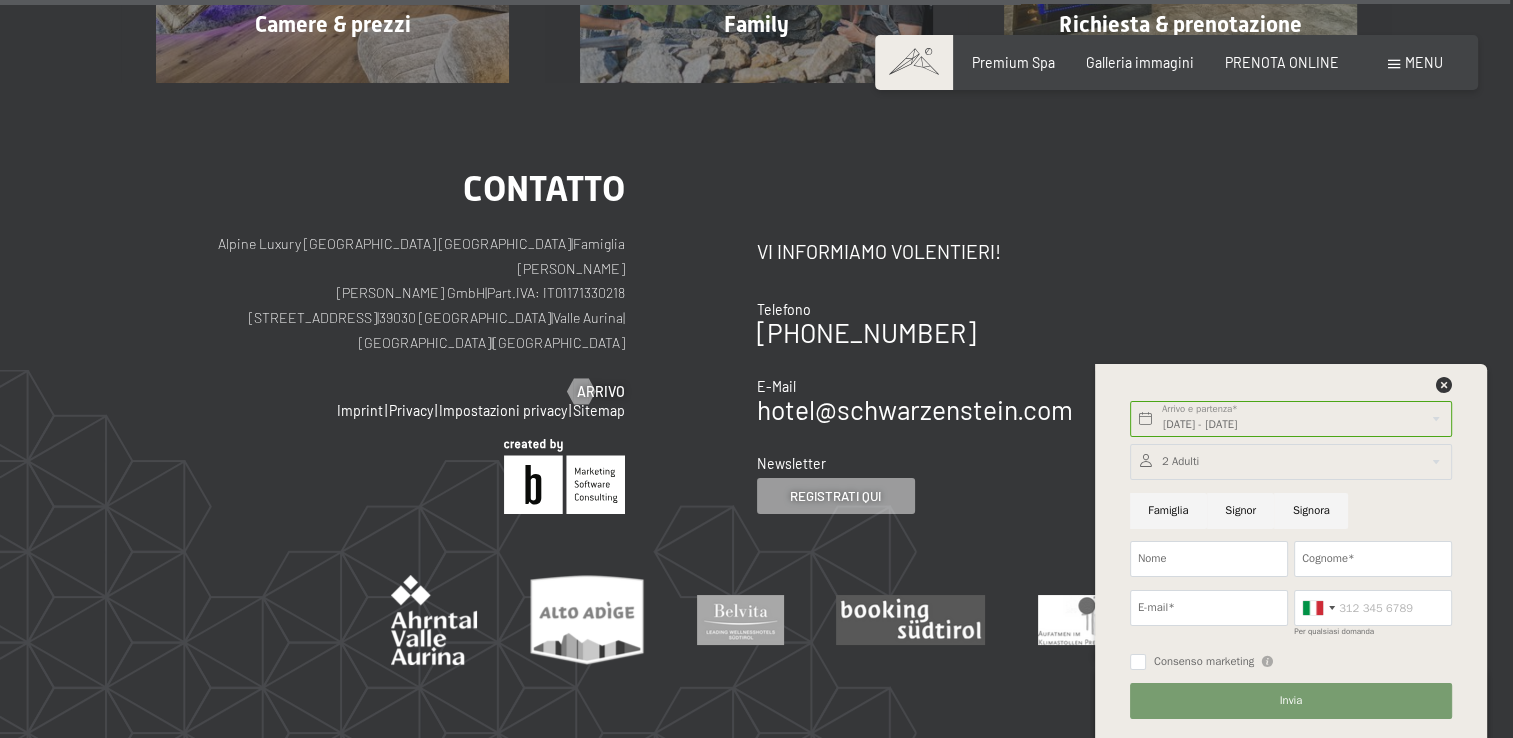 click at bounding box center [1291, 462] 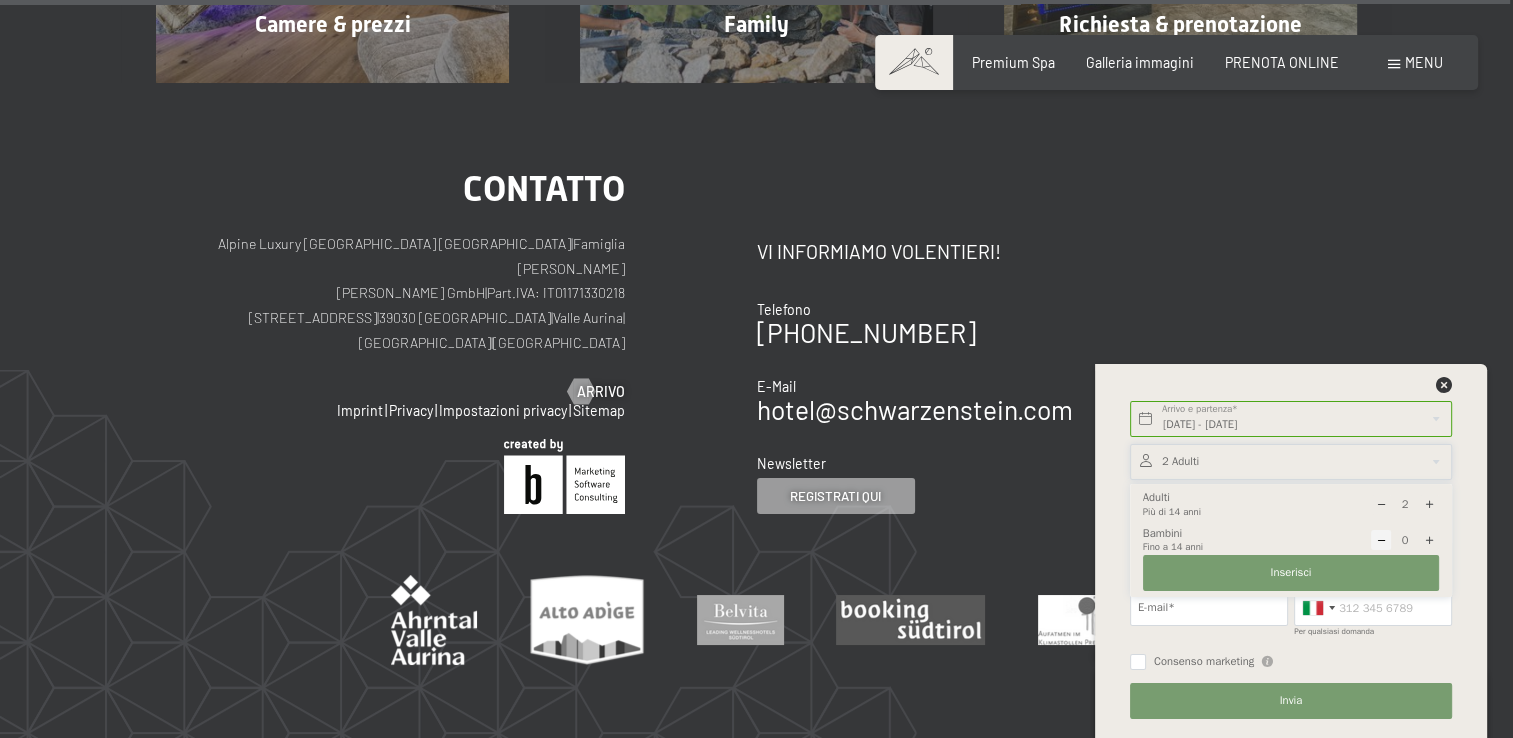 click at bounding box center [1429, 540] 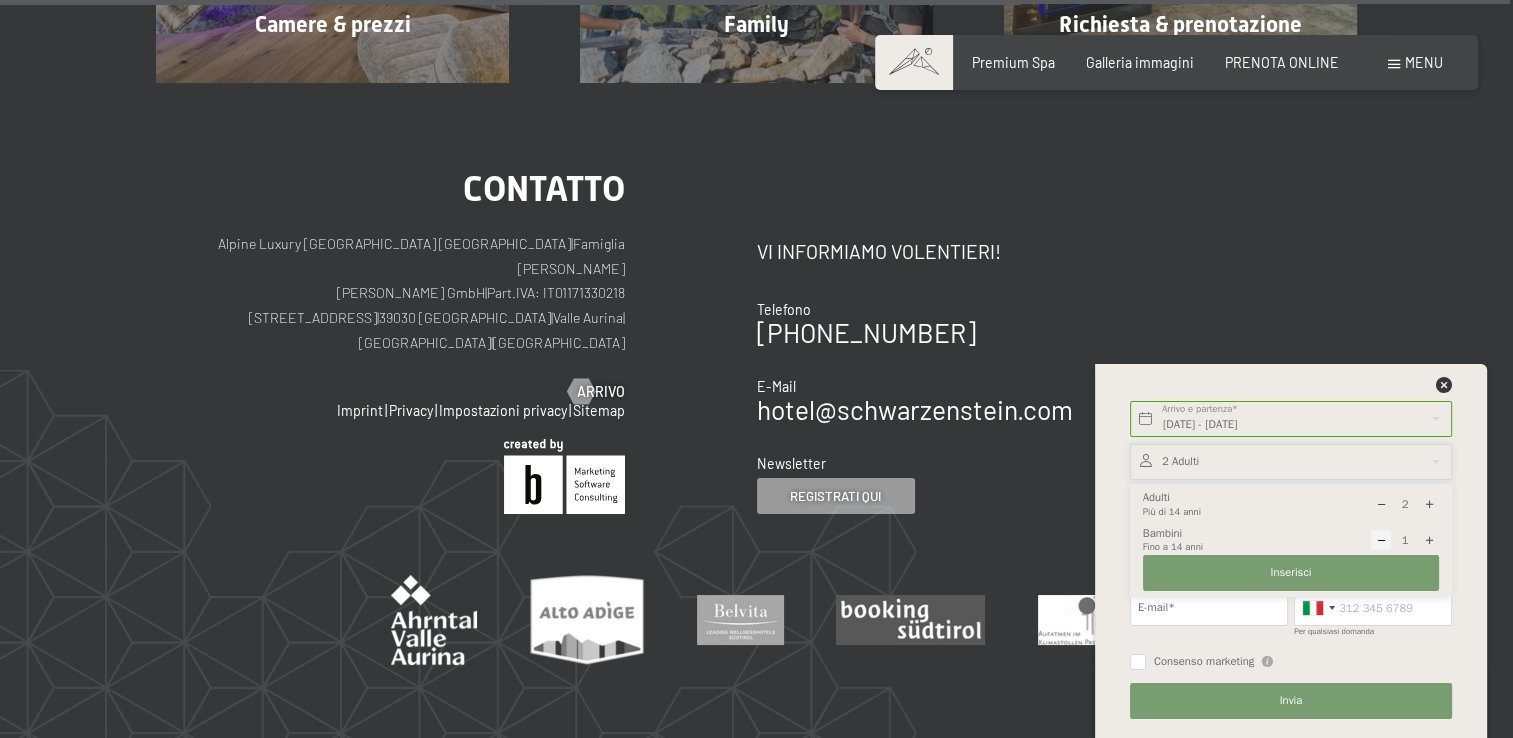 select 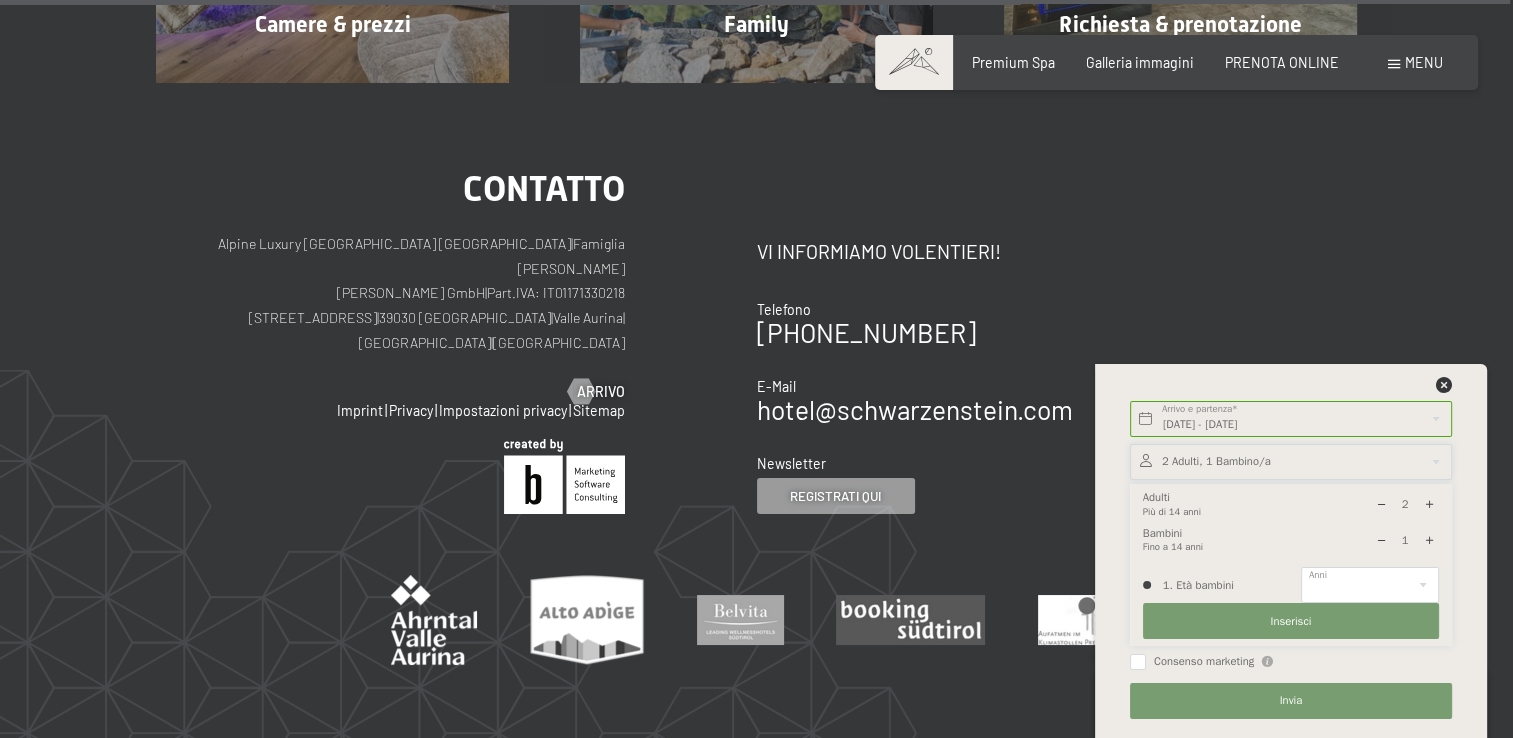 click at bounding box center (1429, 540) 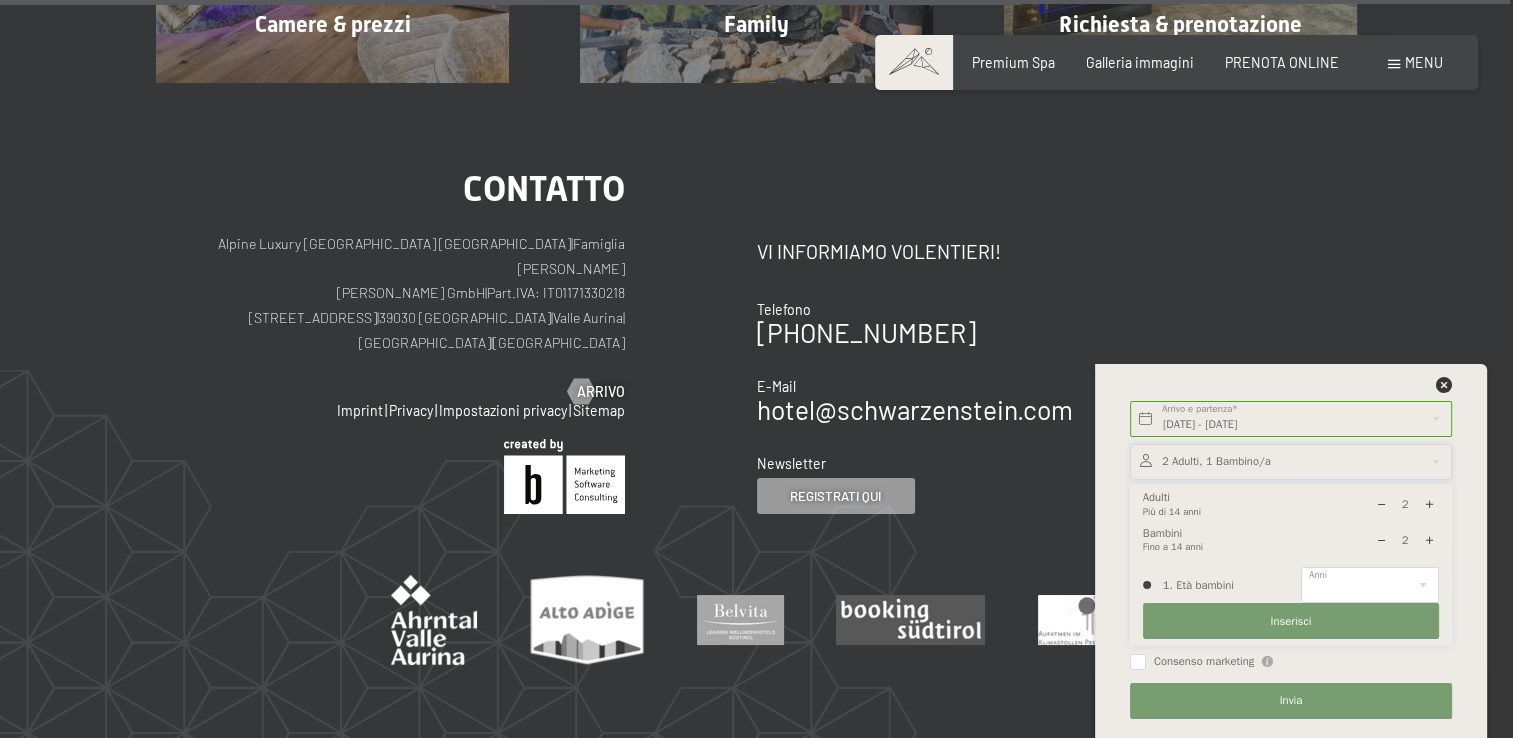 select 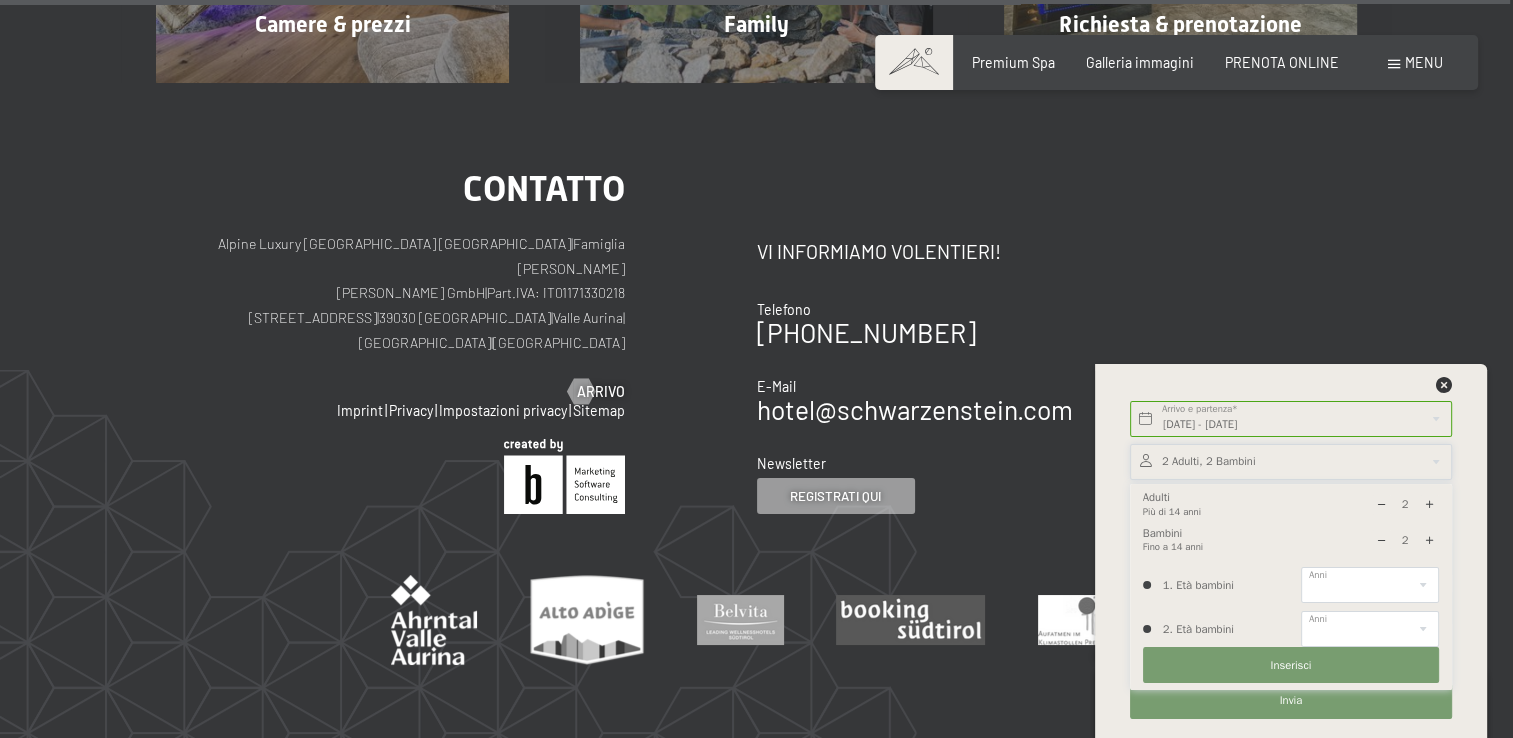 click at bounding box center [1429, 540] 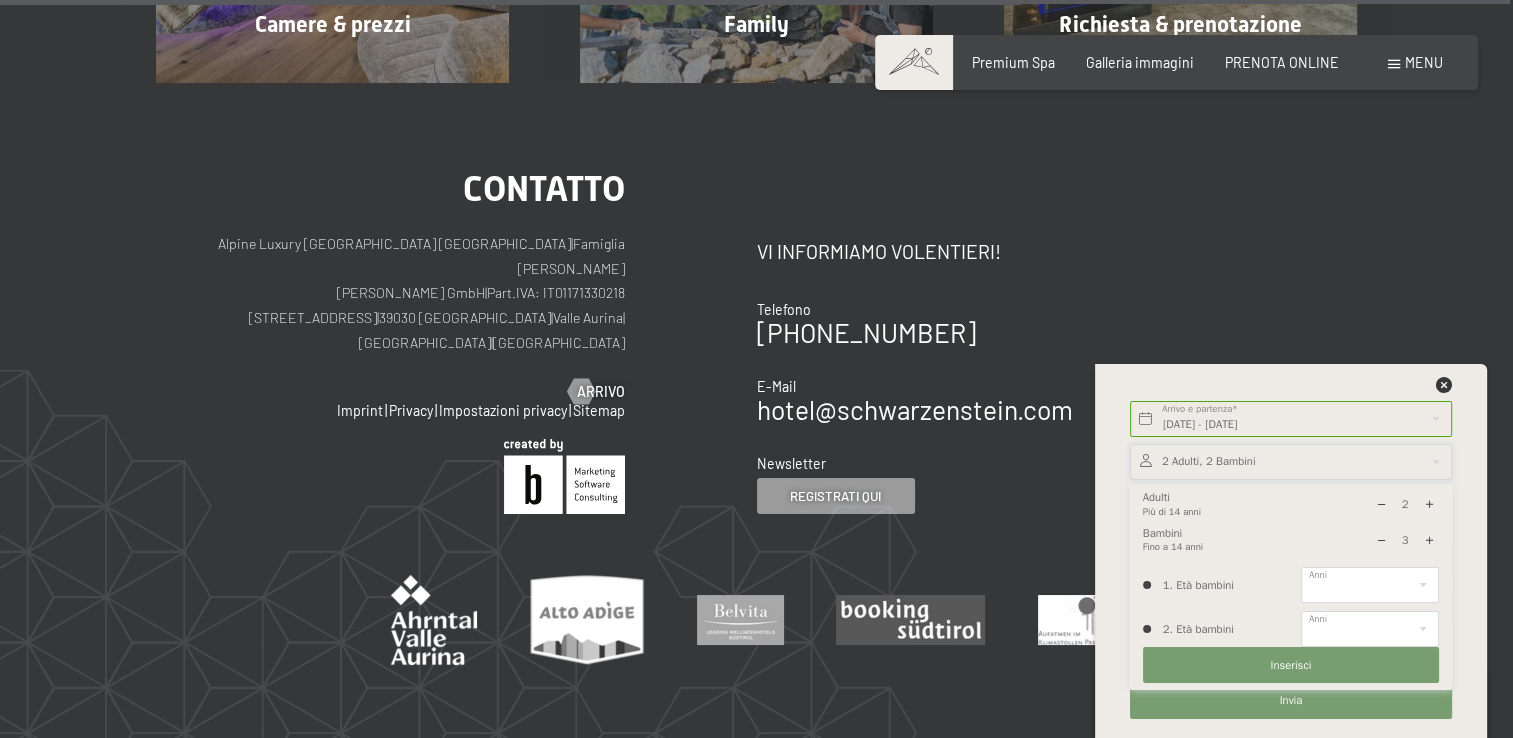select 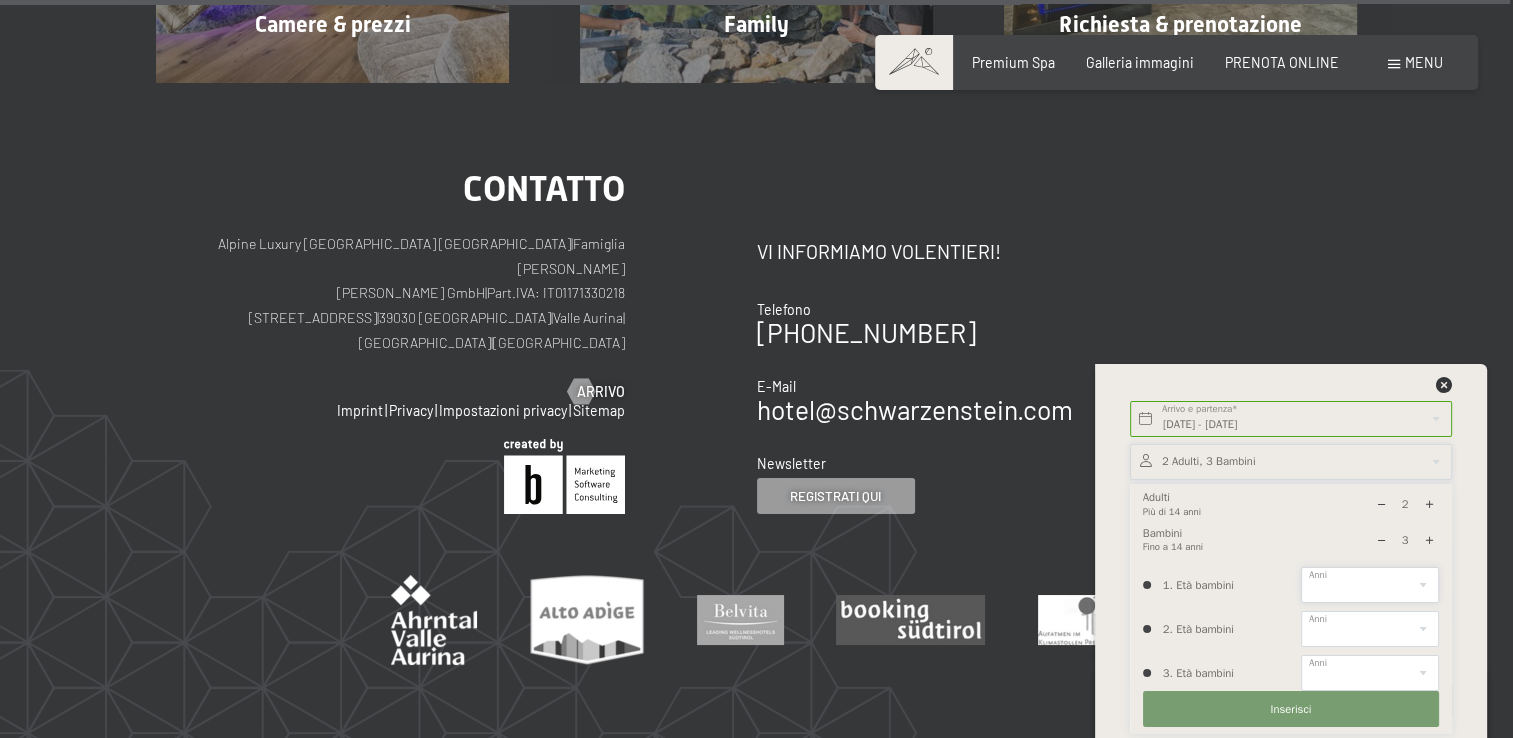 click on "0 1 2 3 4 5 6 7 8 9 10 11 12 13 14" at bounding box center [1370, 585] 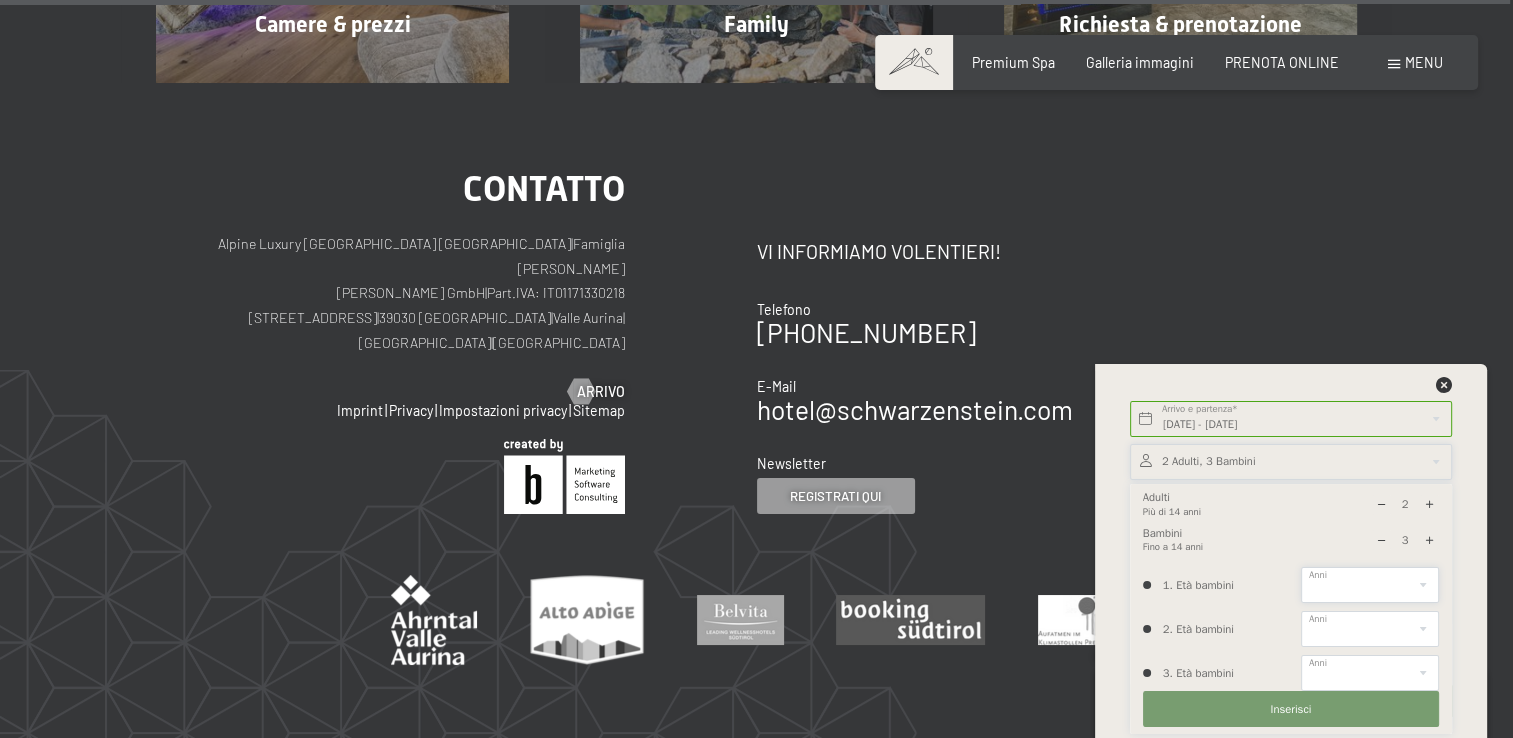 select on "11" 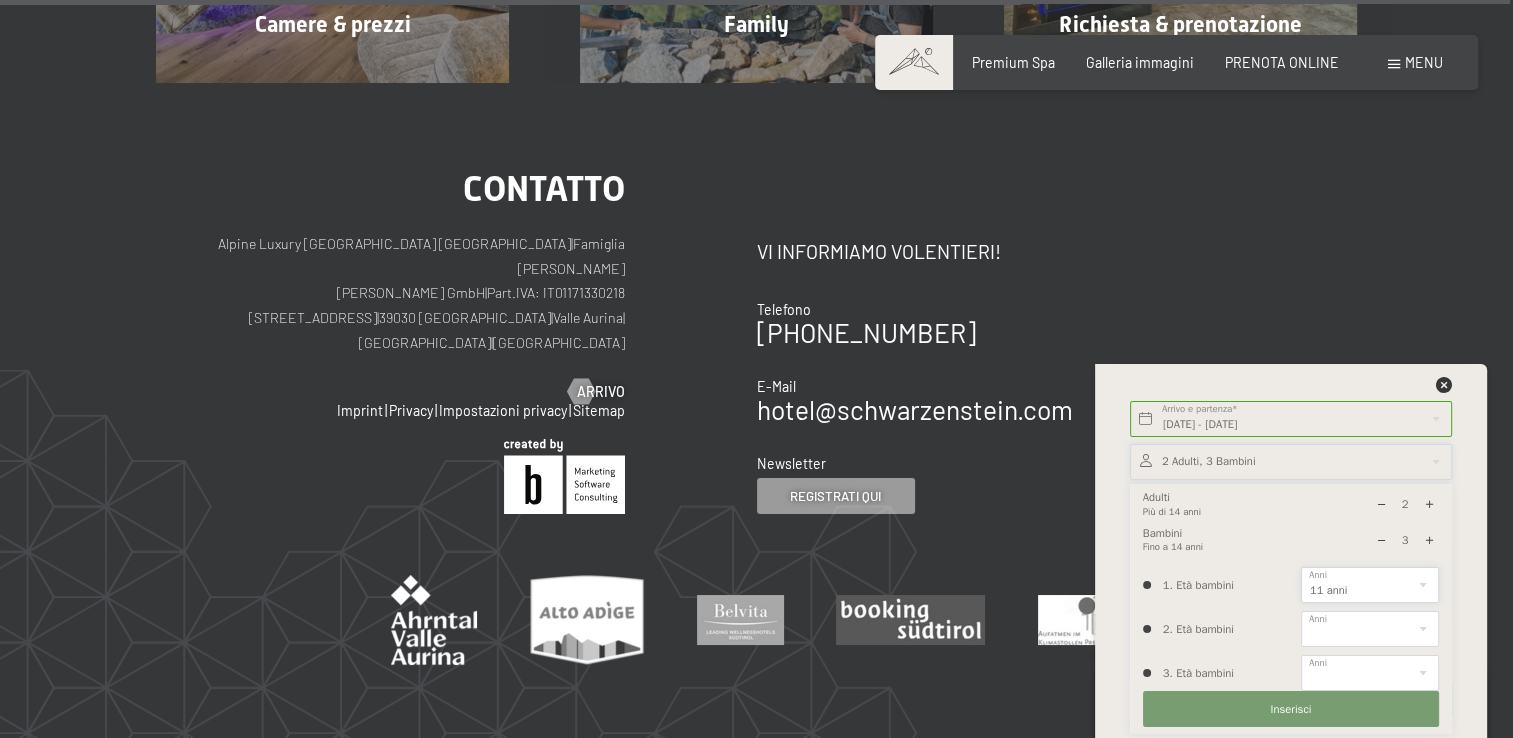 click on "0 1 2 3 4 5 6 7 8 9 10 11 12 13 14" at bounding box center [1370, 585] 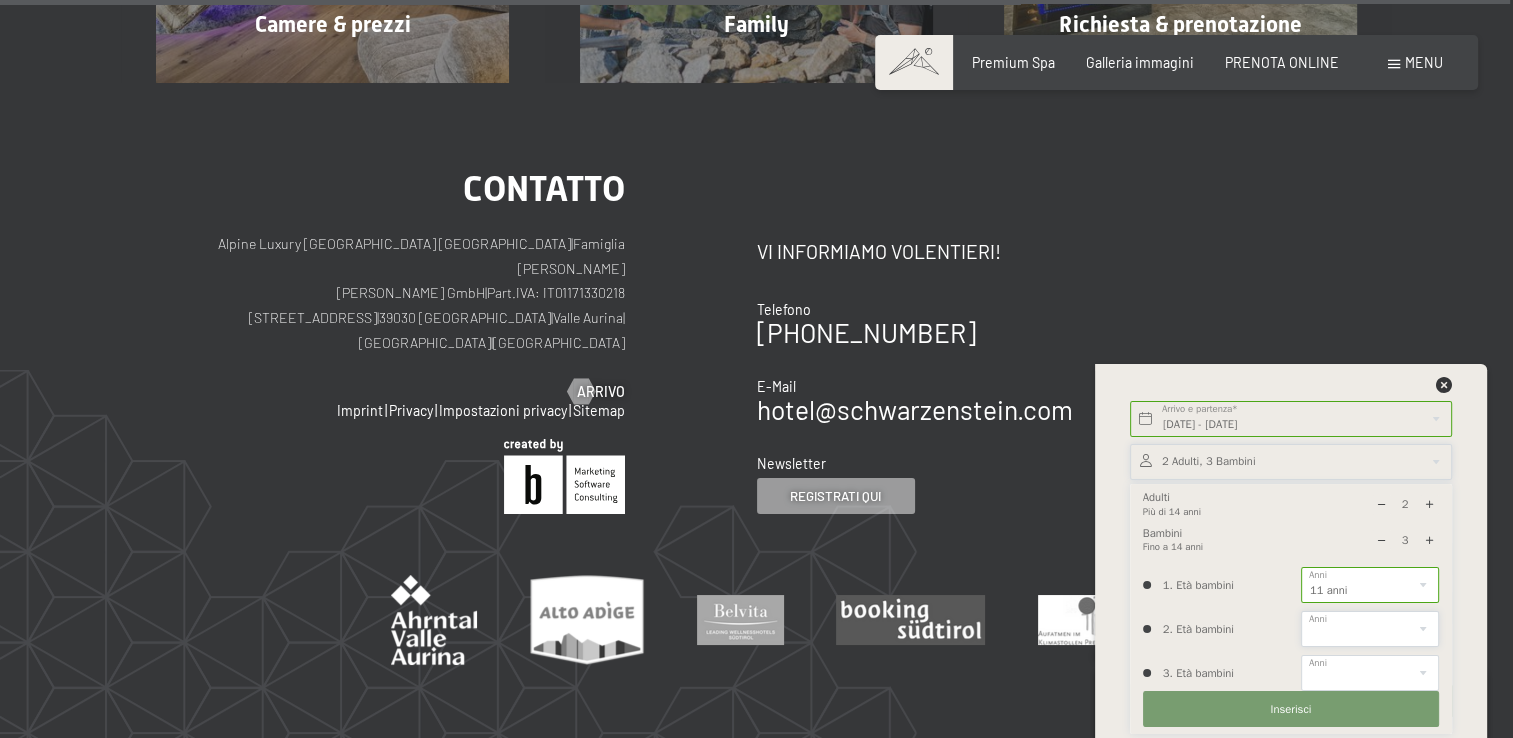 click on "0 1 2 3 4 5 6 7 8 9 10 11 12 13 14" at bounding box center [1370, 629] 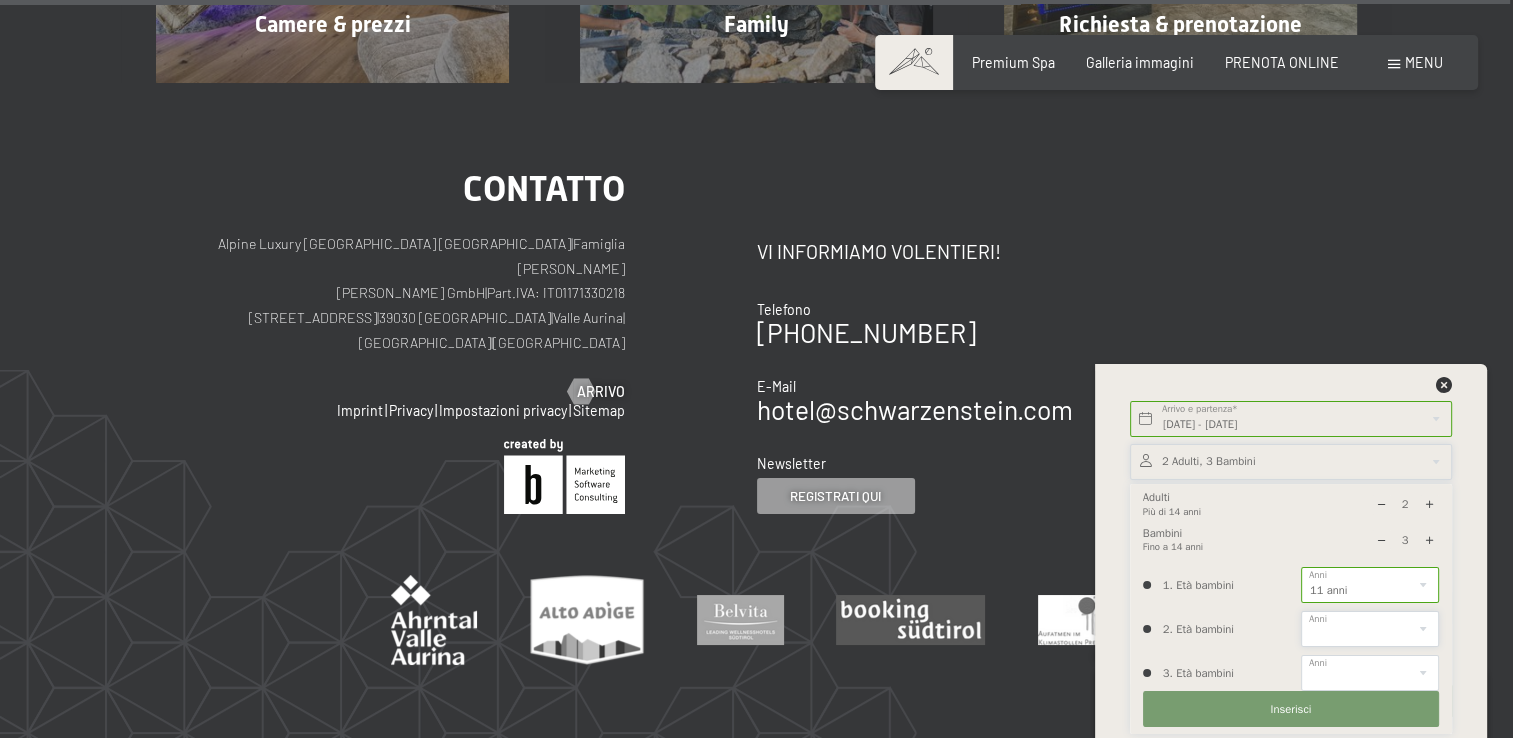 select on "8" 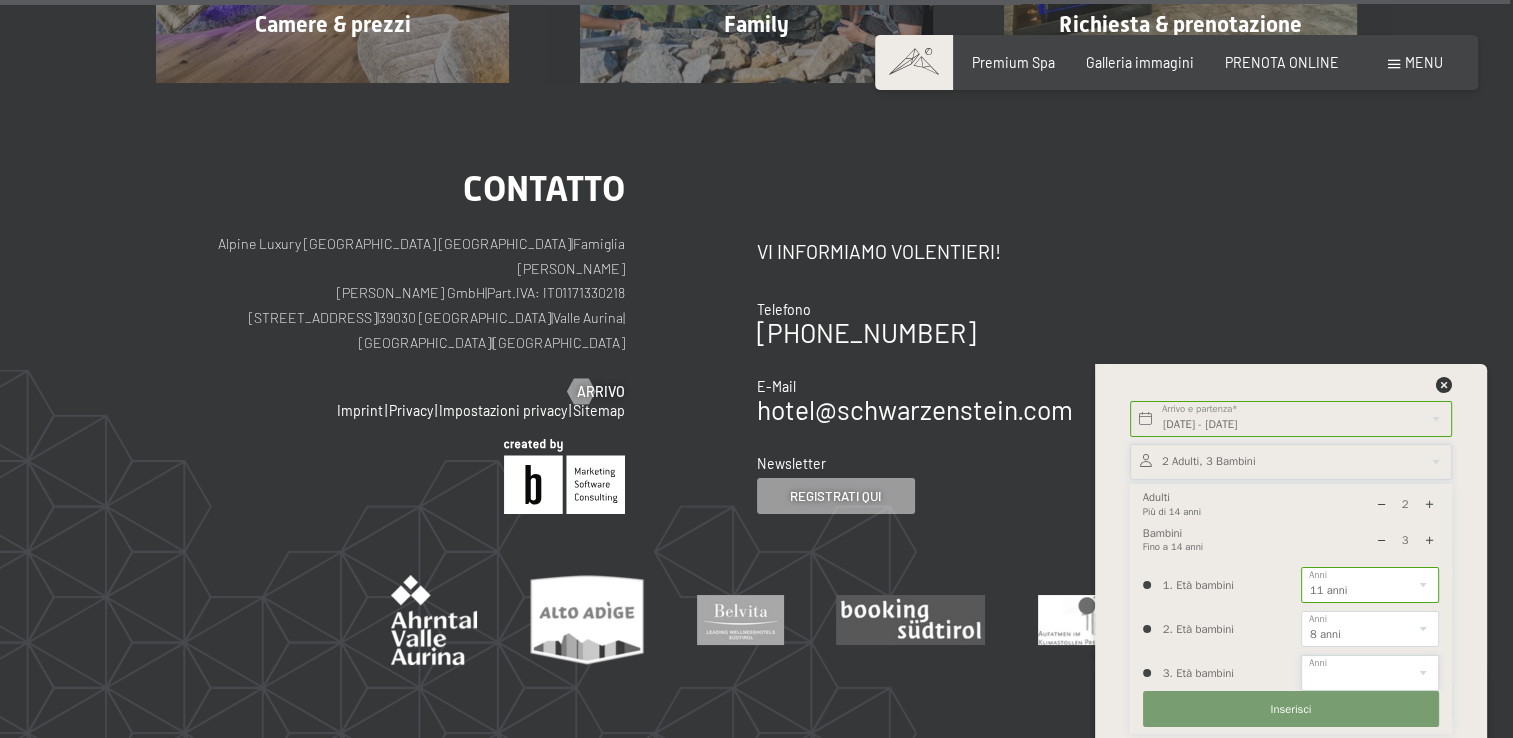 click on "0 1 2 3 4 5 6 7 8 9 10 11 12 13 14" at bounding box center (1370, 673) 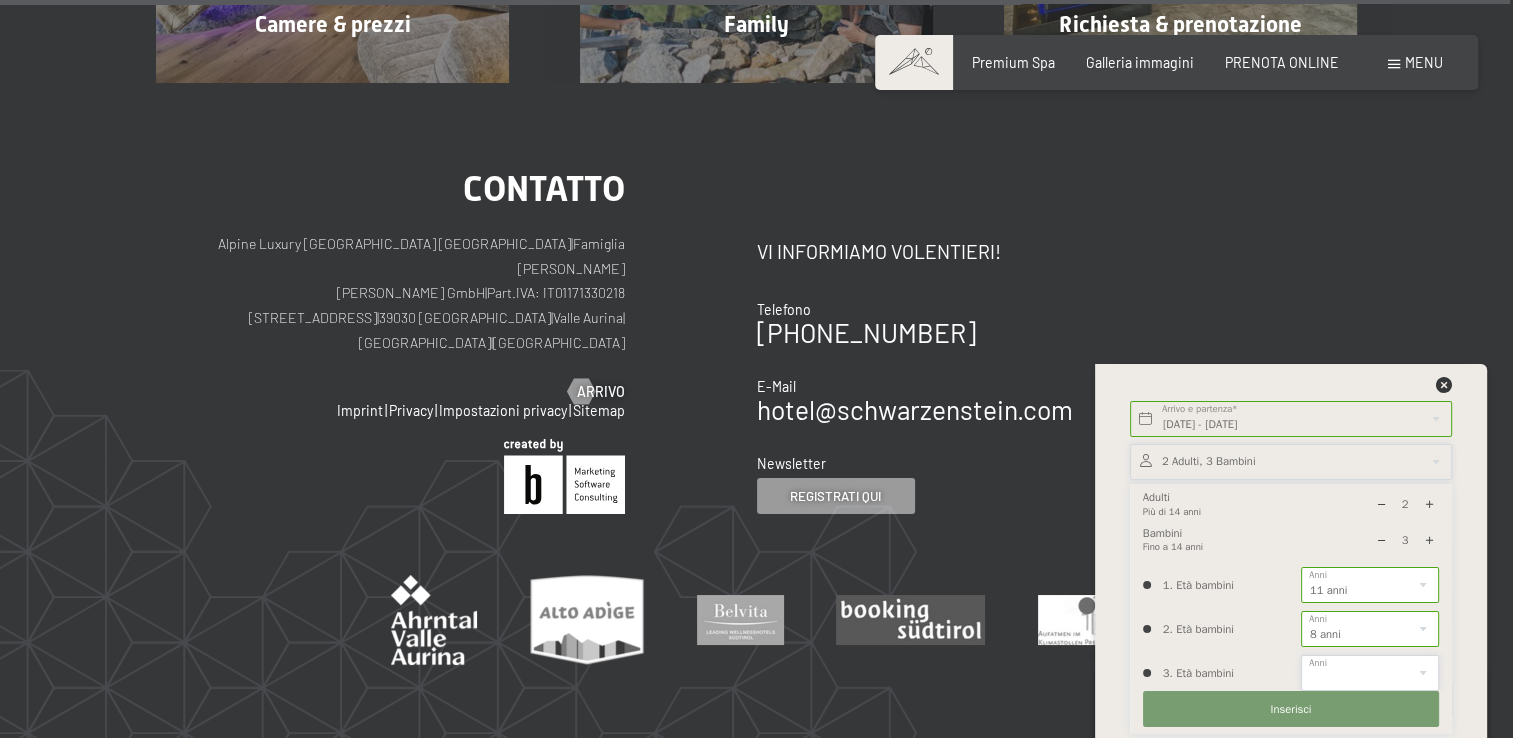 select on "2" 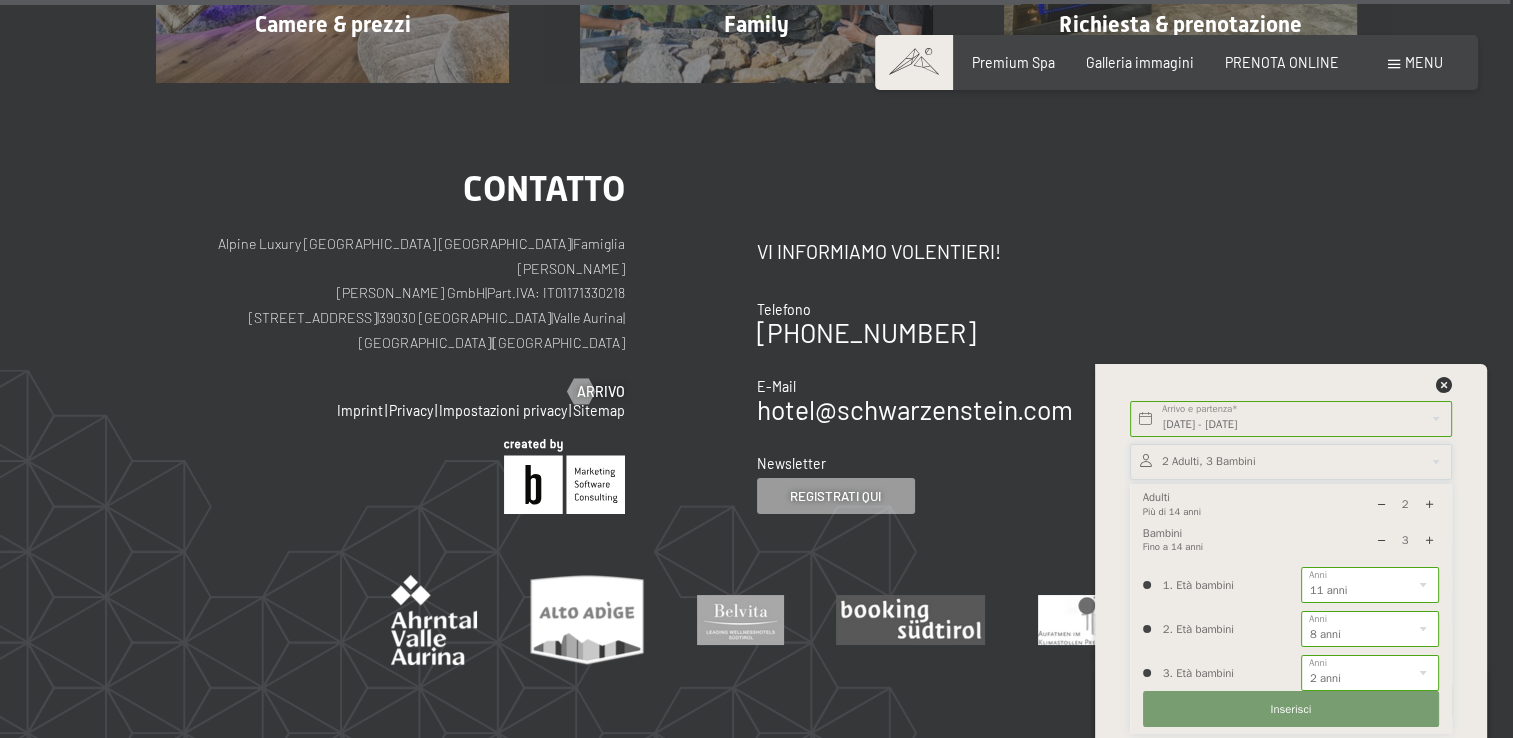 click on "1. Età bambini 0 1 2 3 4 5 6 7 8 9 10 11 12 13 14 Anni 2. Età bambini 0 1 2 3 4 5 6 7 8 9 10 11 12 13 14 Anni 3. Età bambini 0 1 2 3 4 5 6 7 8 9 10 11 12 13 14 Anni" at bounding box center [1291, 629] 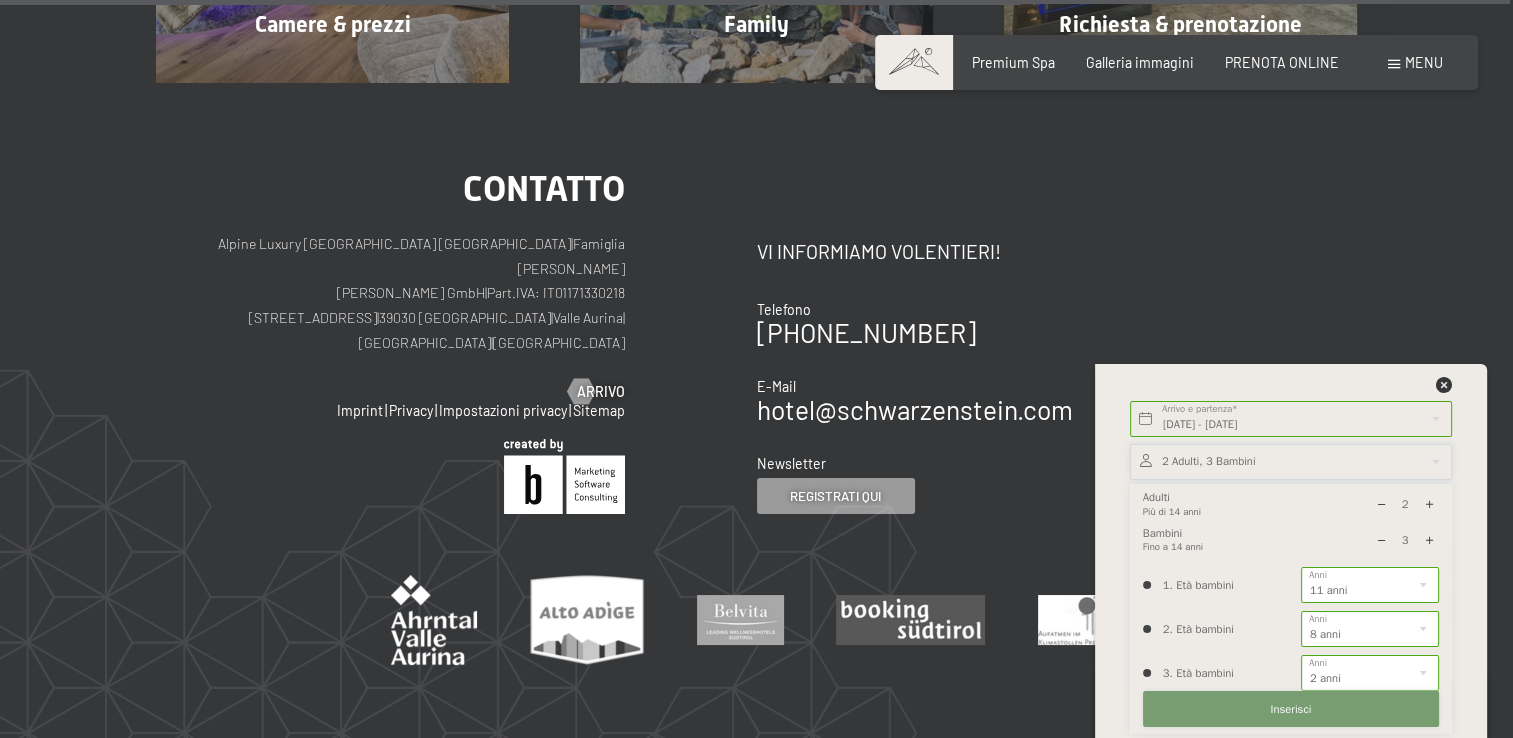 click on "Inserisci" at bounding box center (1291, 709) 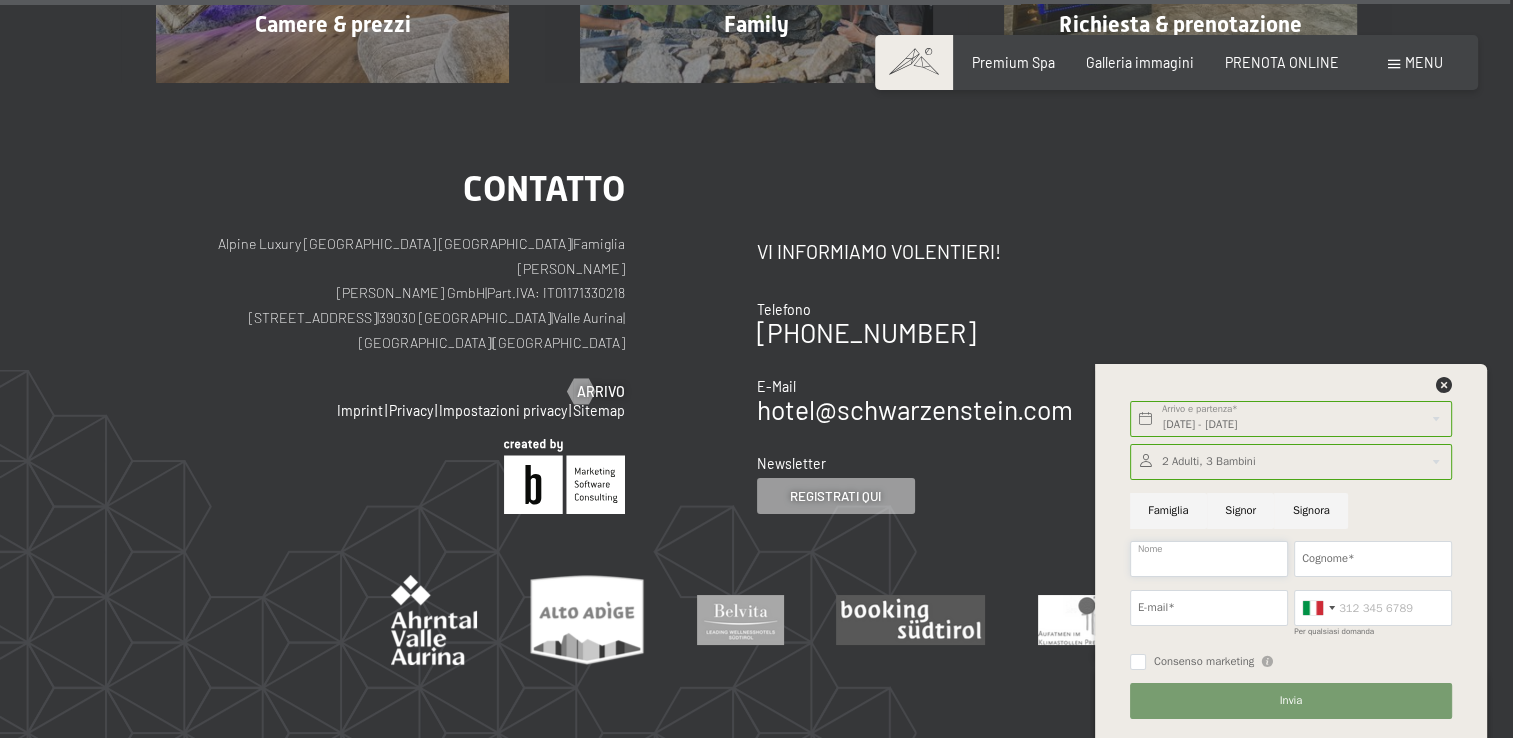 click on "Nome" at bounding box center [1209, 559] 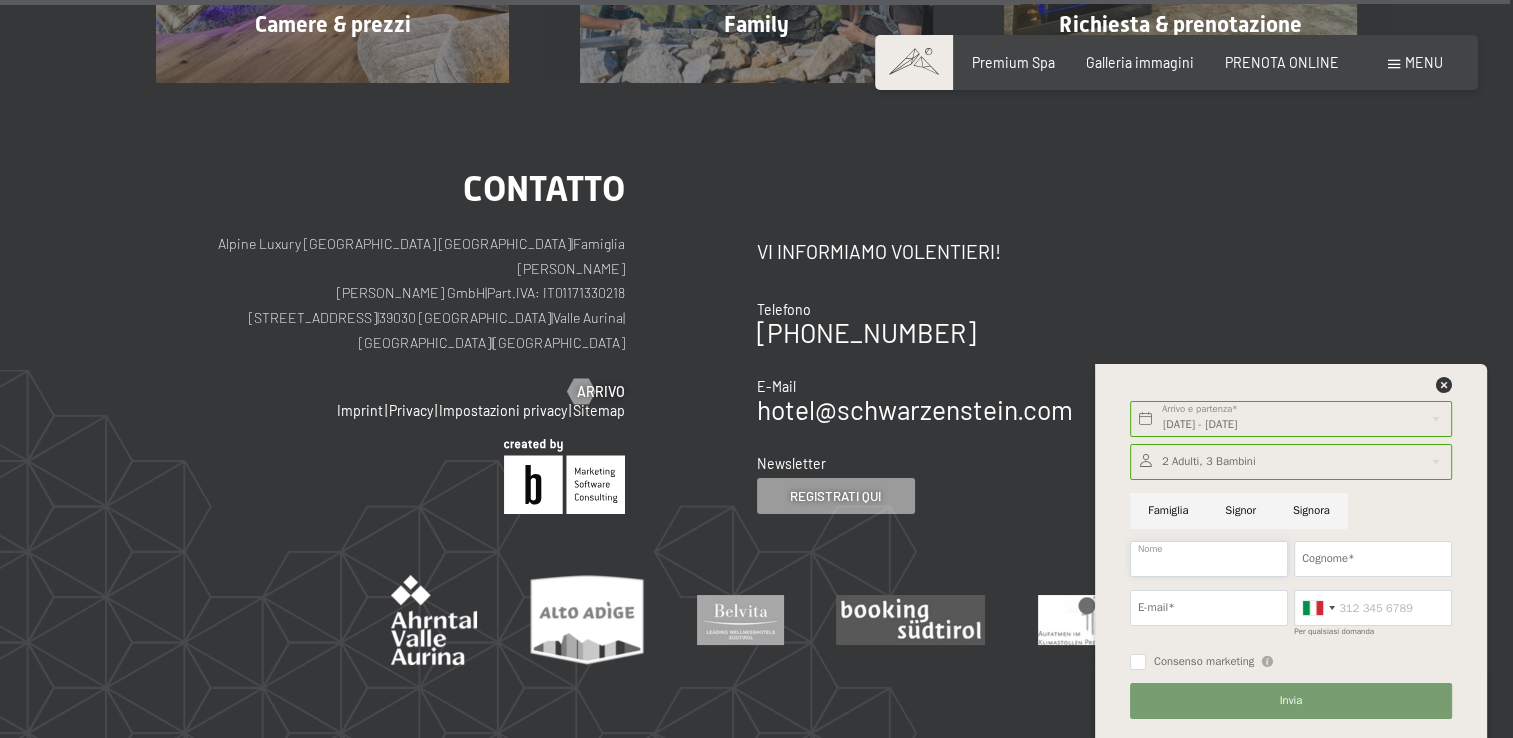 type on "SILVIA" 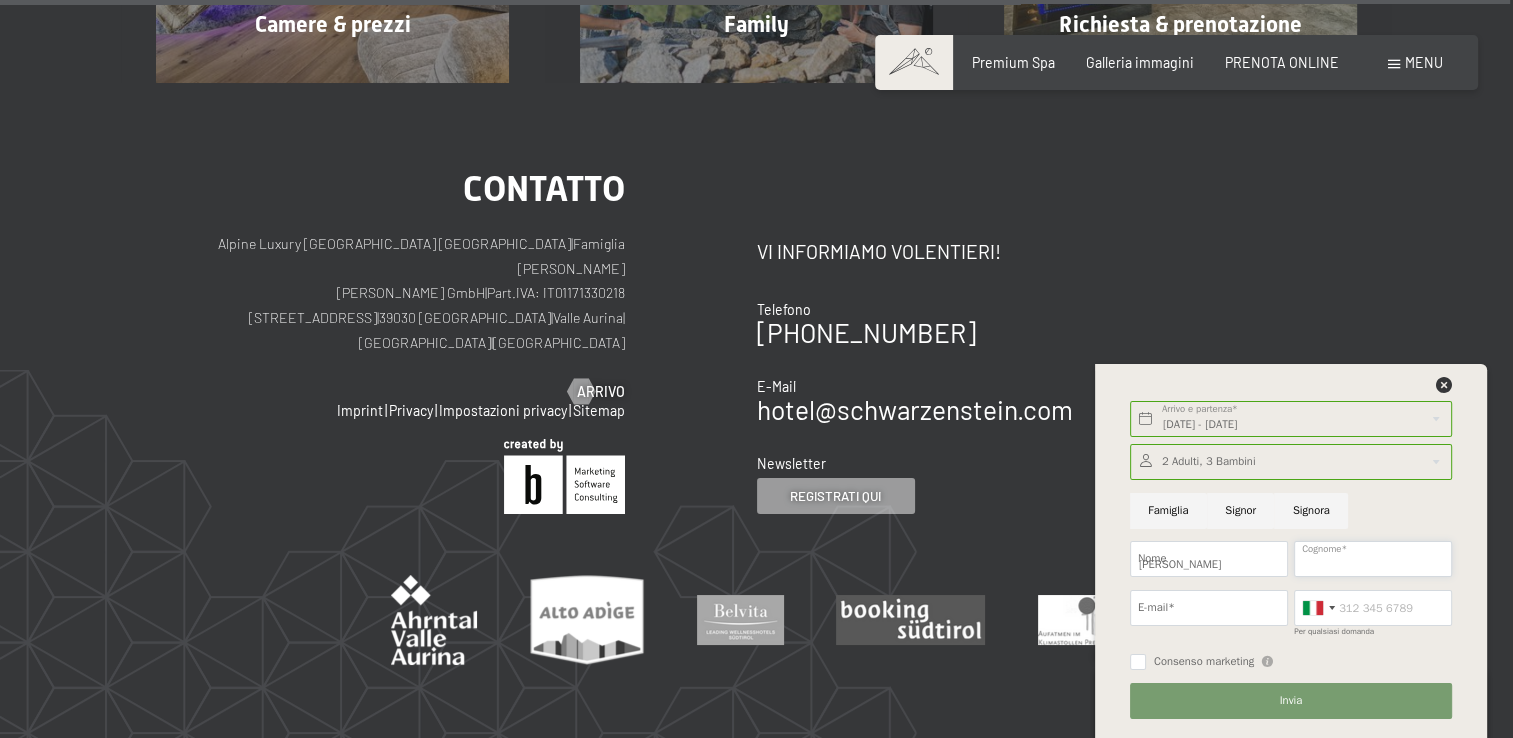 type on "BARONCINI" 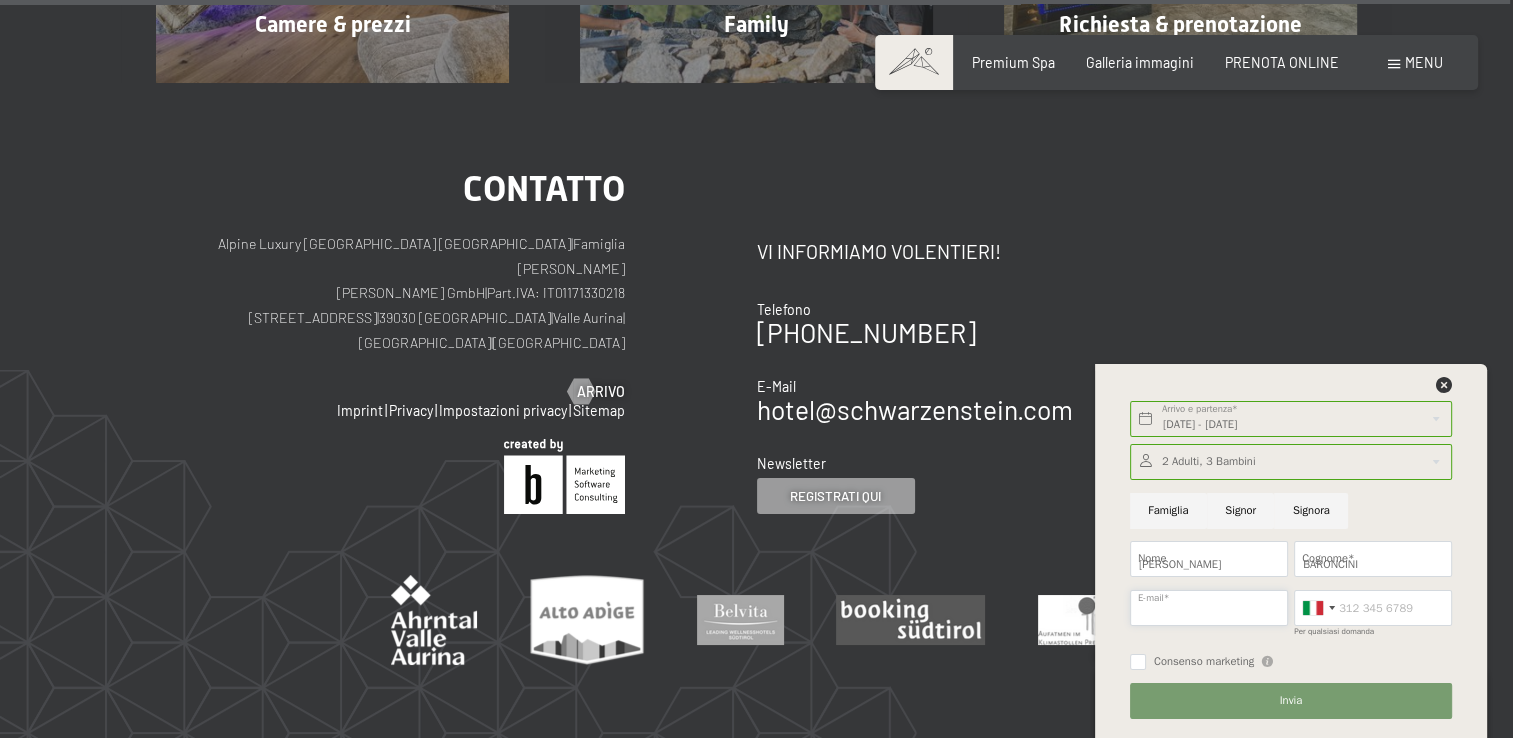 type on "baroncini_silvia@libero.it" 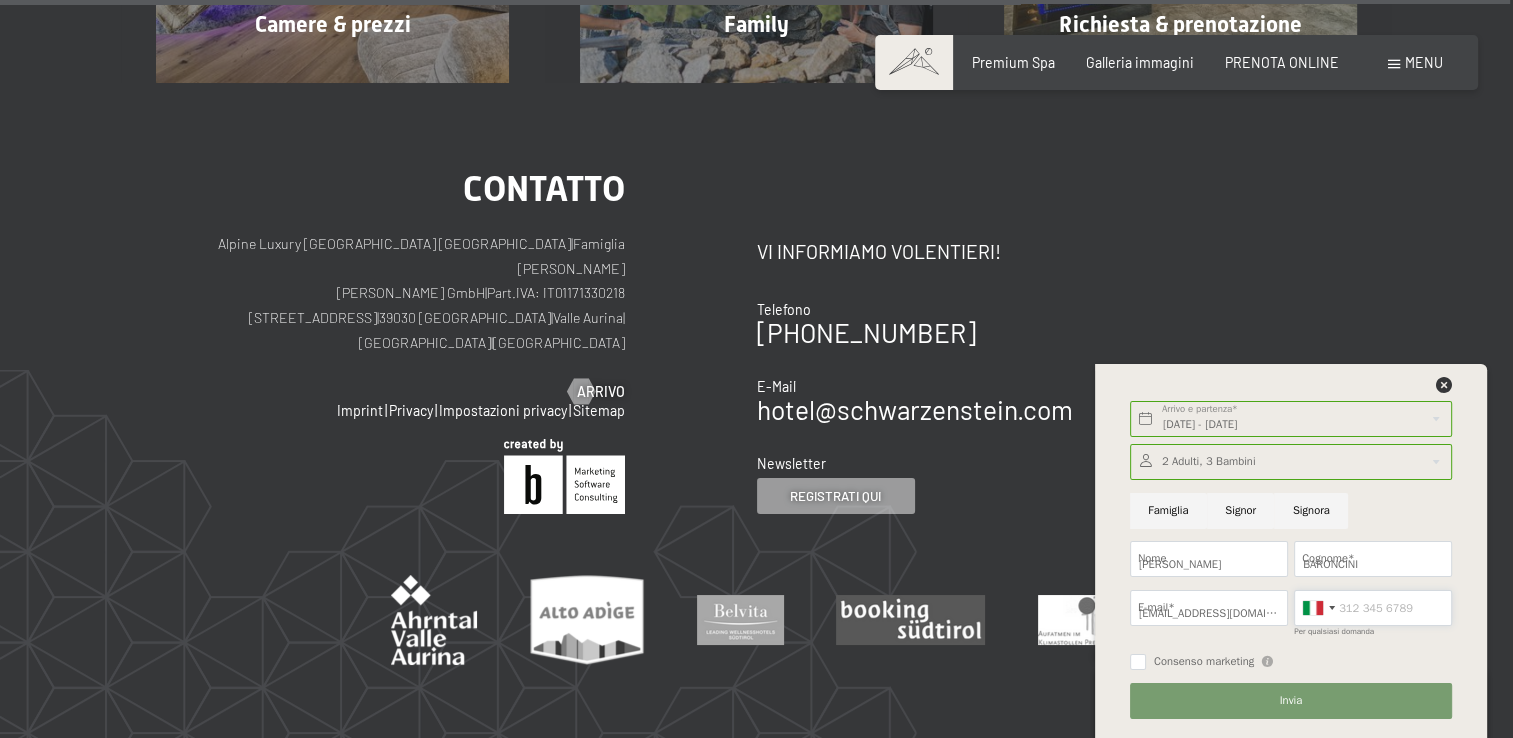 type on "3208049865" 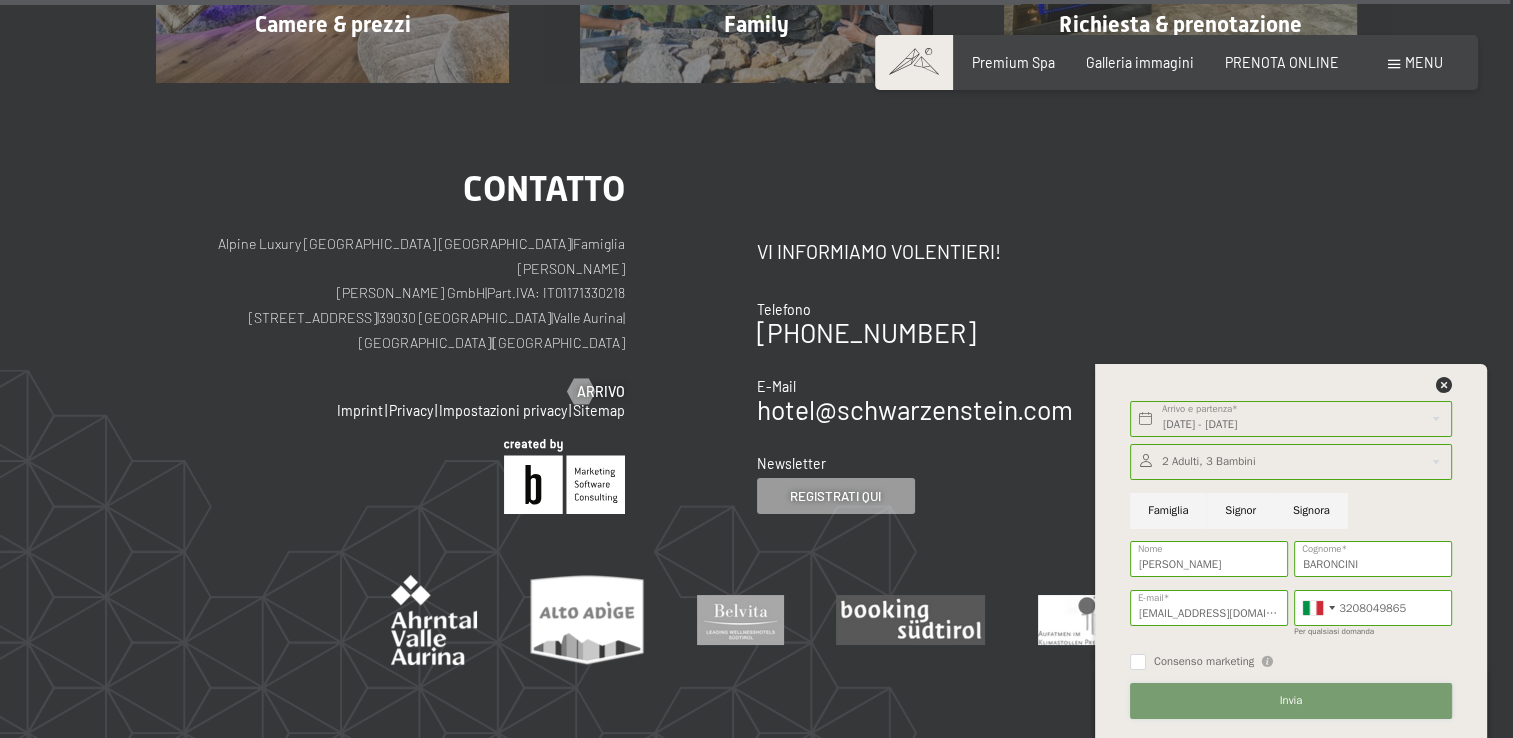 click on "Invia" at bounding box center [1291, 701] 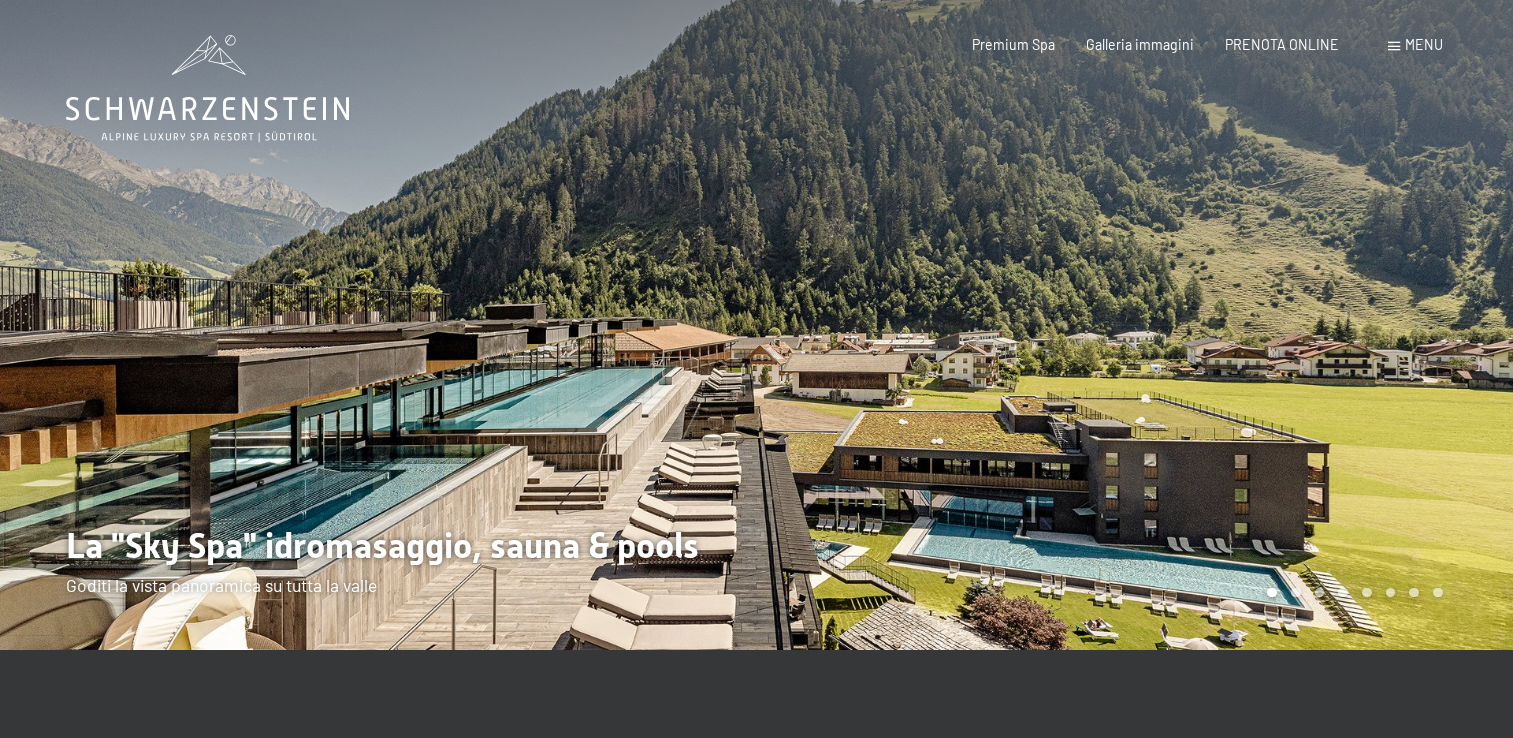 scroll, scrollTop: 0, scrollLeft: 0, axis: both 